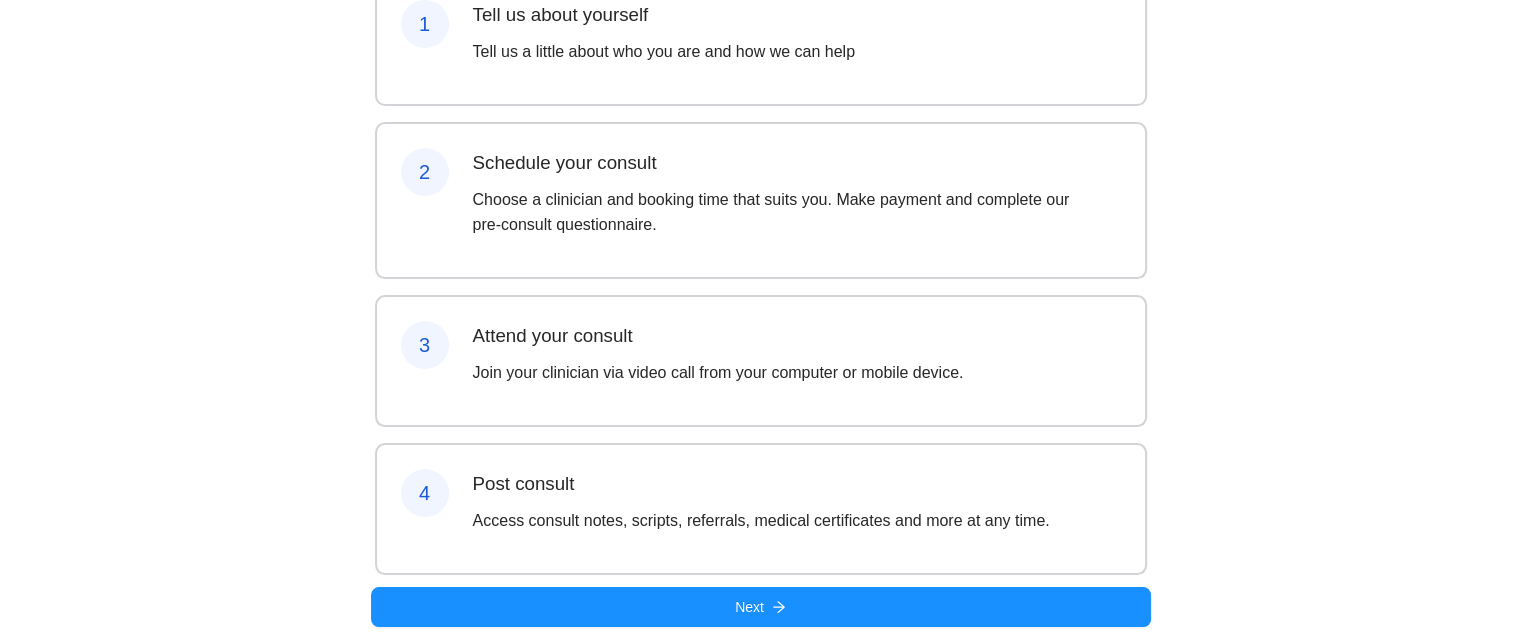 scroll, scrollTop: 280, scrollLeft: 0, axis: vertical 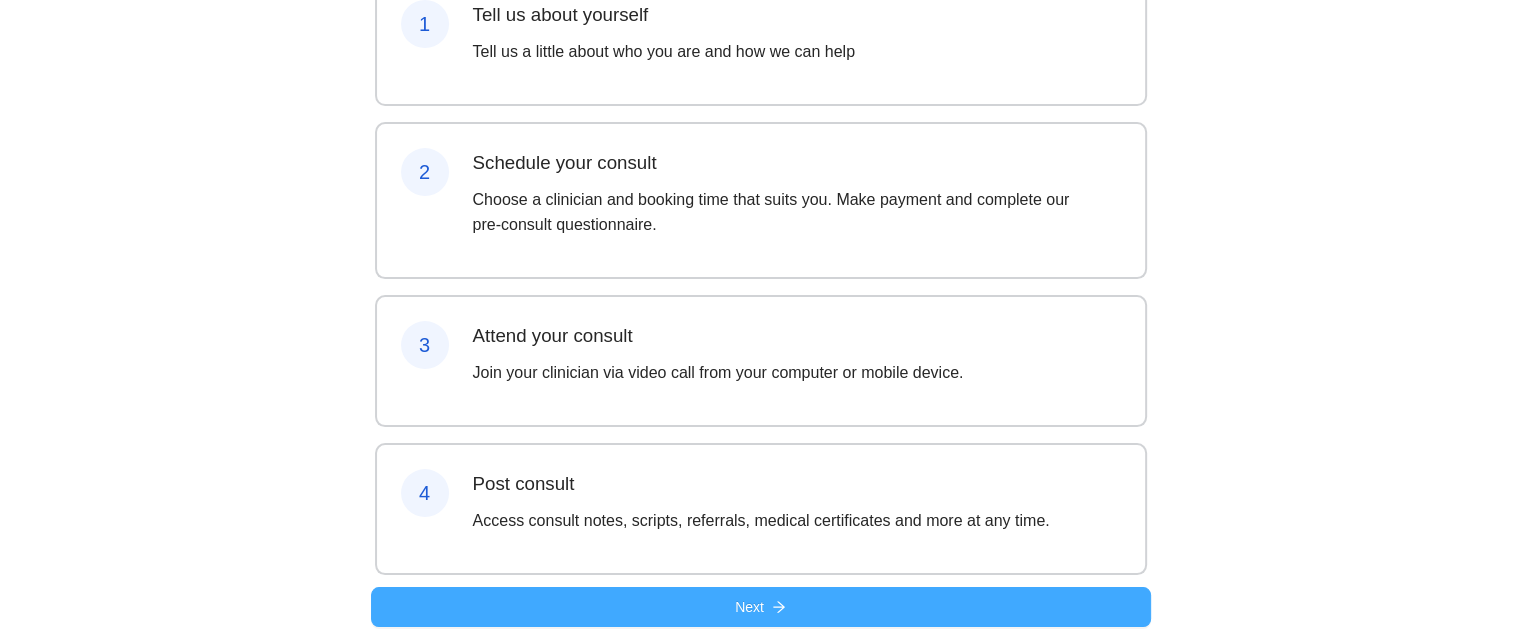 click on "Next" at bounding box center (761, 607) 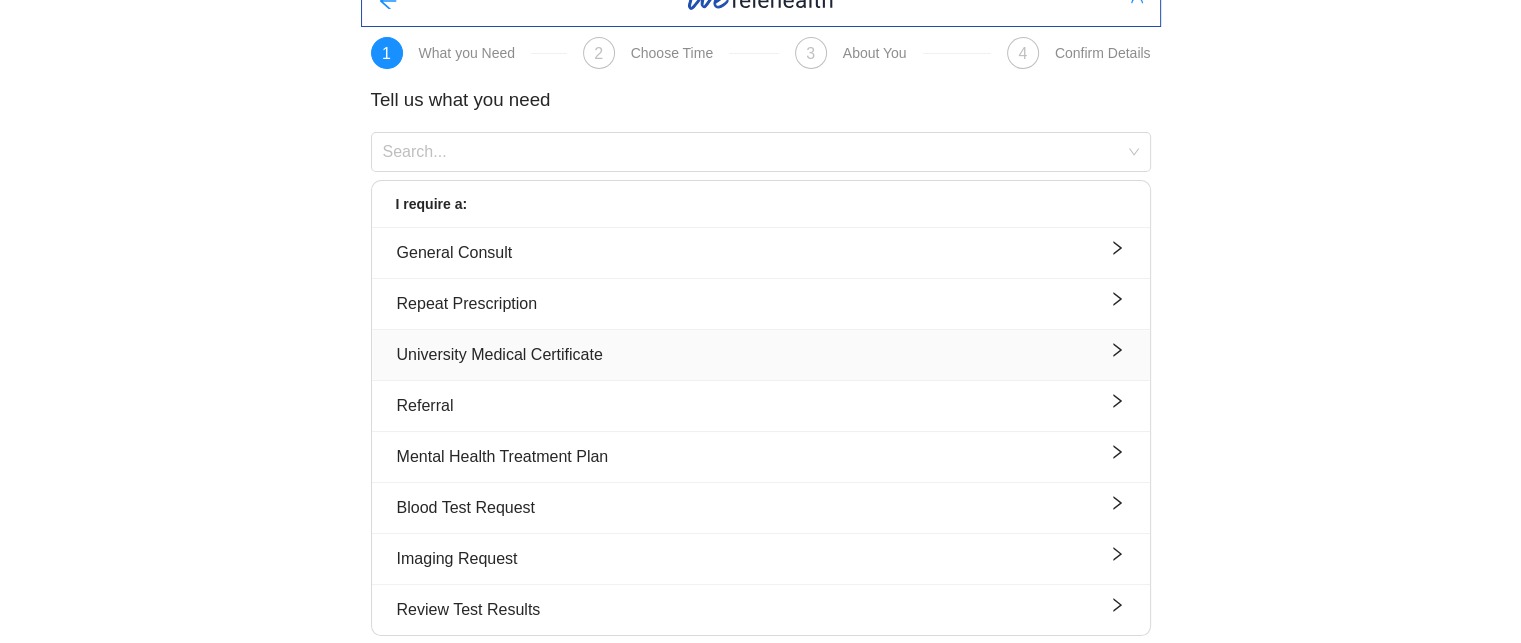 scroll, scrollTop: 32, scrollLeft: 0, axis: vertical 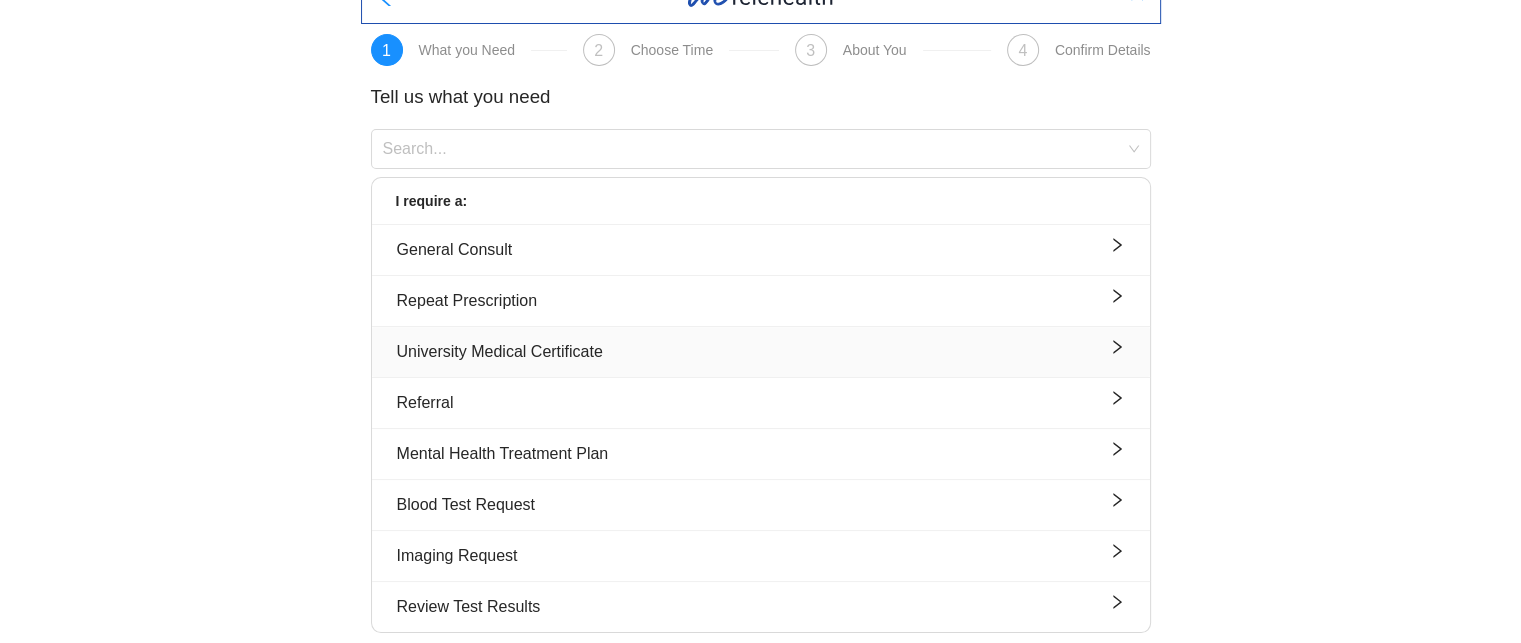 click on "University Medical Certificate" at bounding box center (761, 351) 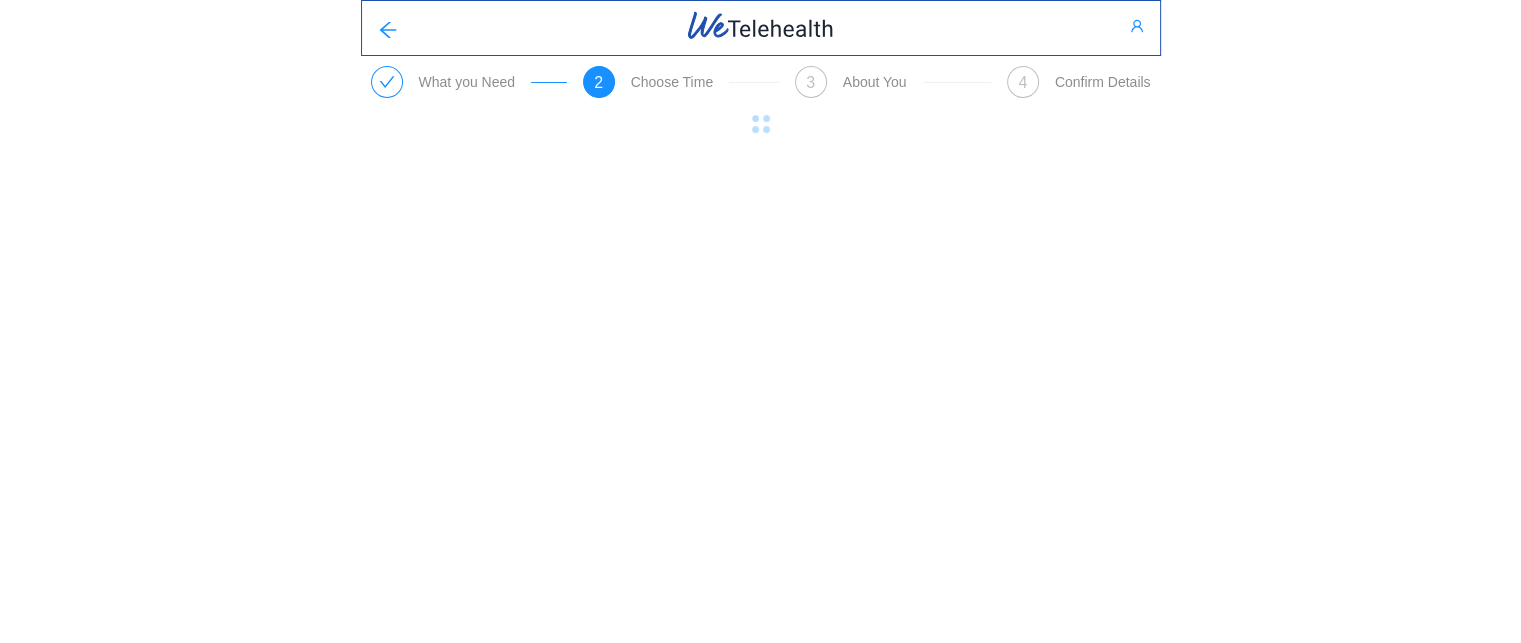 scroll, scrollTop: 0, scrollLeft: 0, axis: both 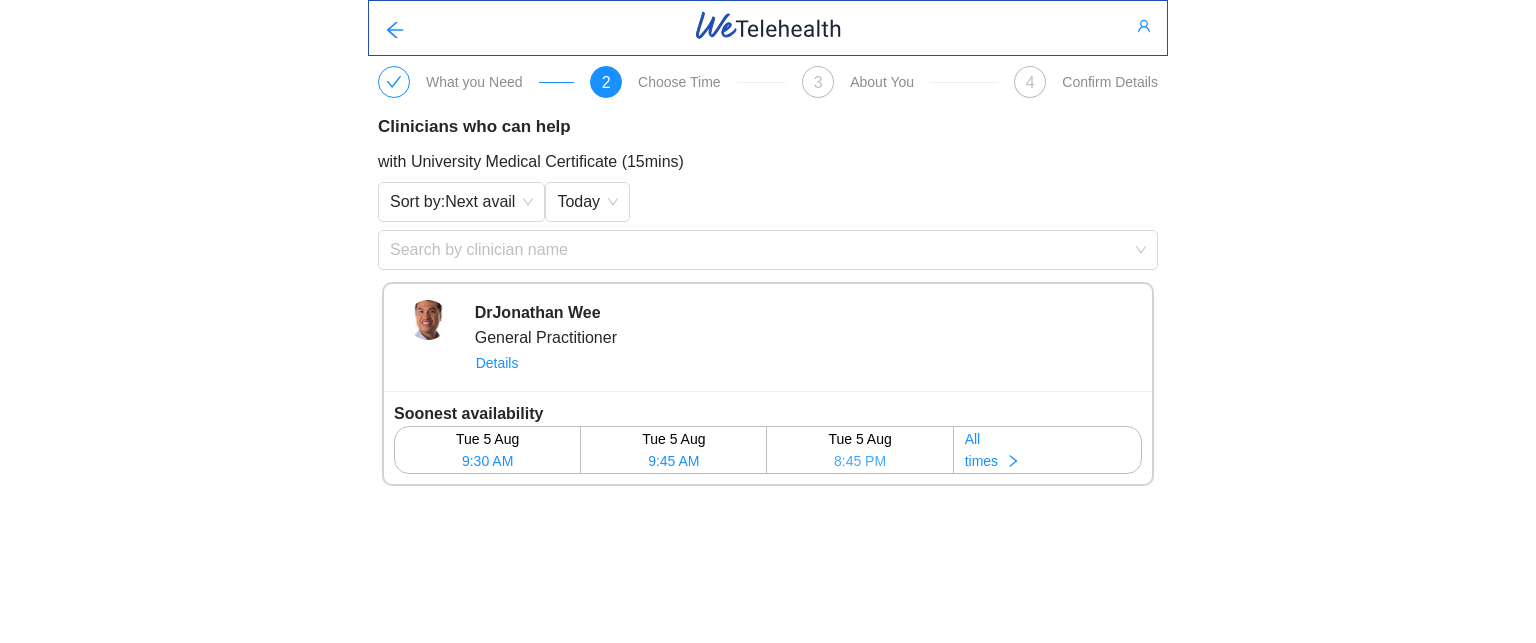 click on "Tue 5 Aug" at bounding box center [859, 439] 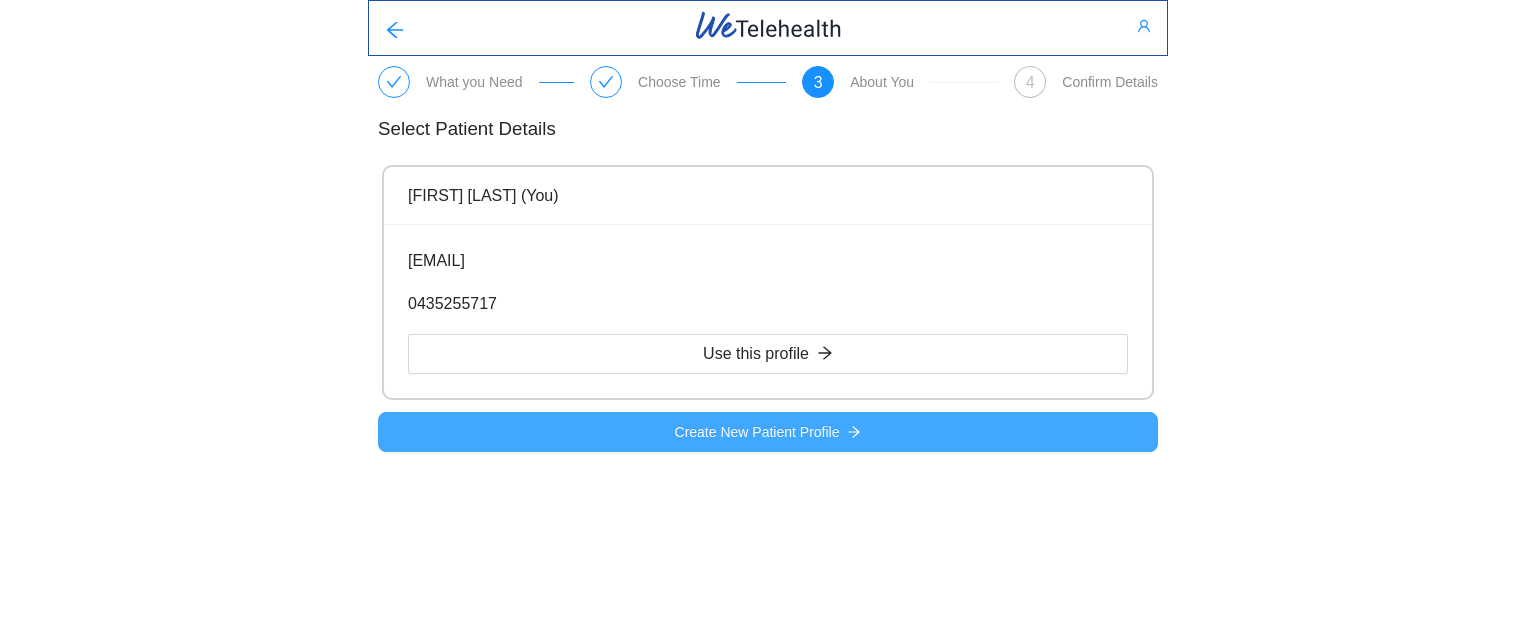 click on "Create New Patient Profile" at bounding box center (757, 432) 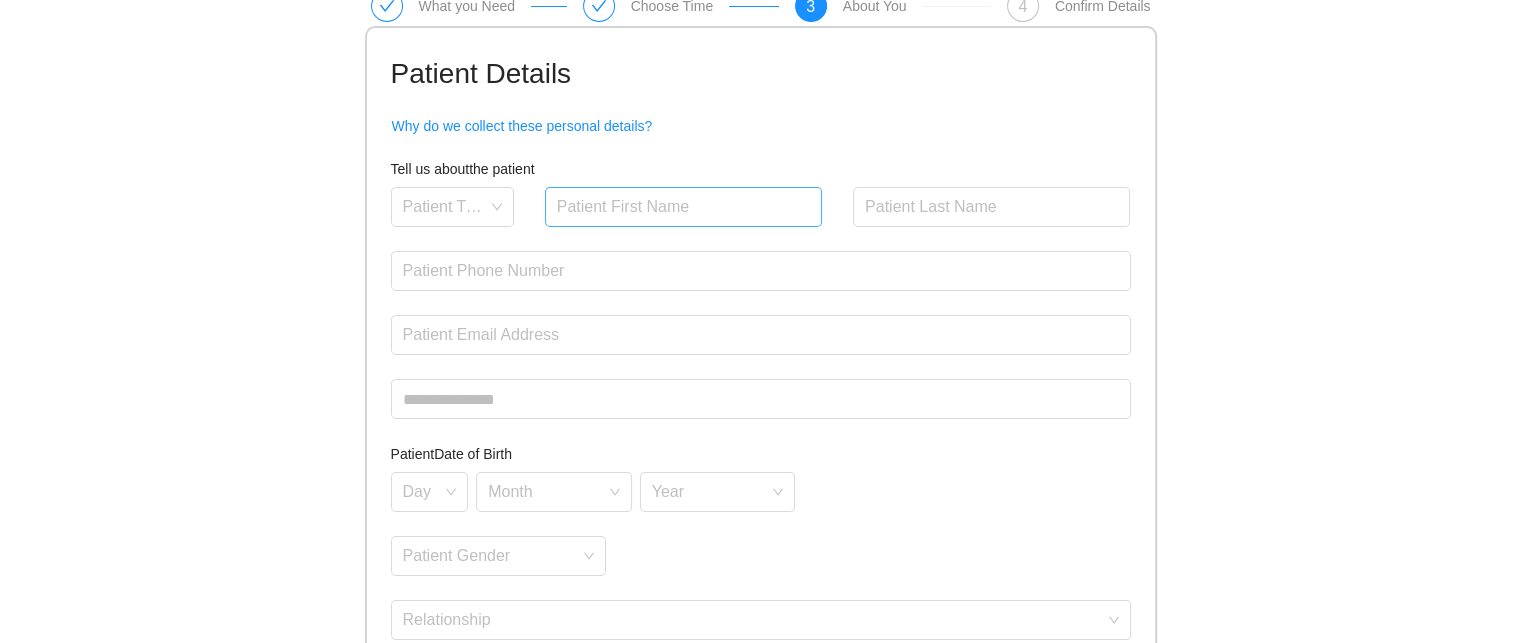 scroll, scrollTop: 0, scrollLeft: 0, axis: both 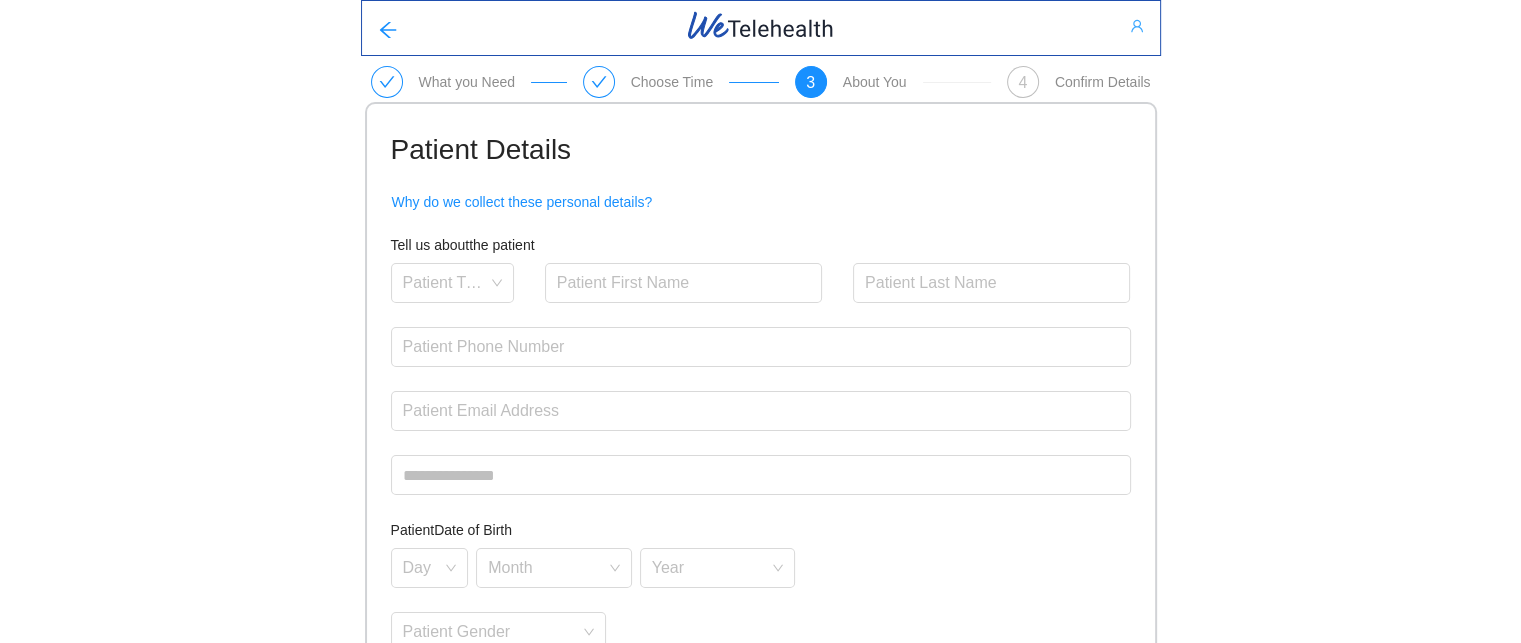 click 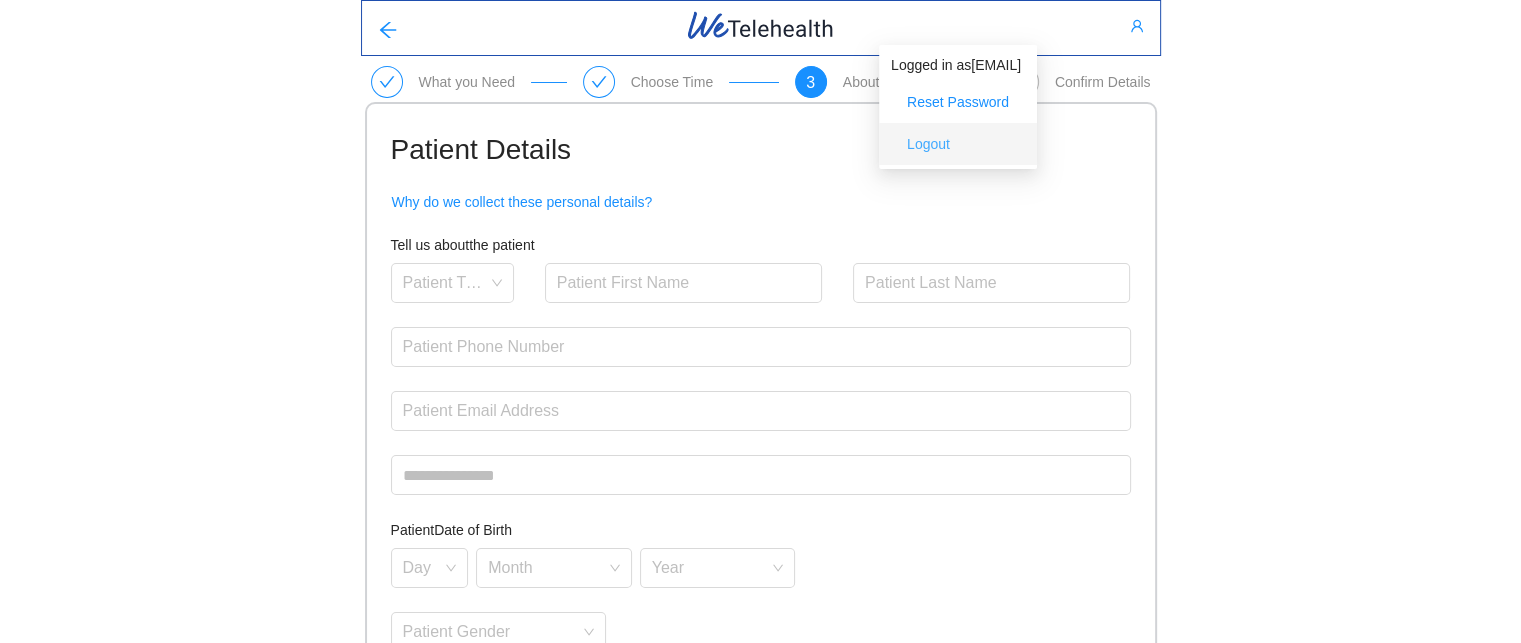 click on "Logout" at bounding box center [928, 144] 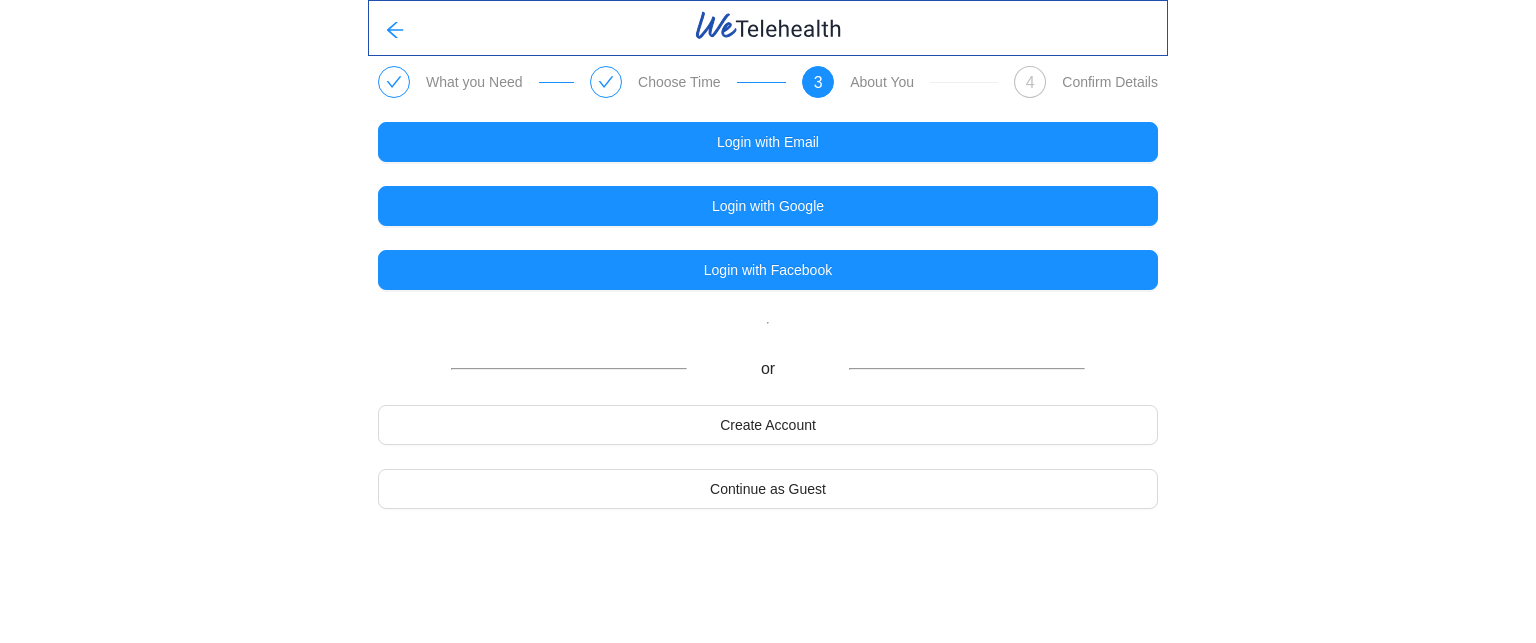 drag, startPoint x: 156, startPoint y: 114, endPoint x: 57, endPoint y: 263, distance: 178.89102 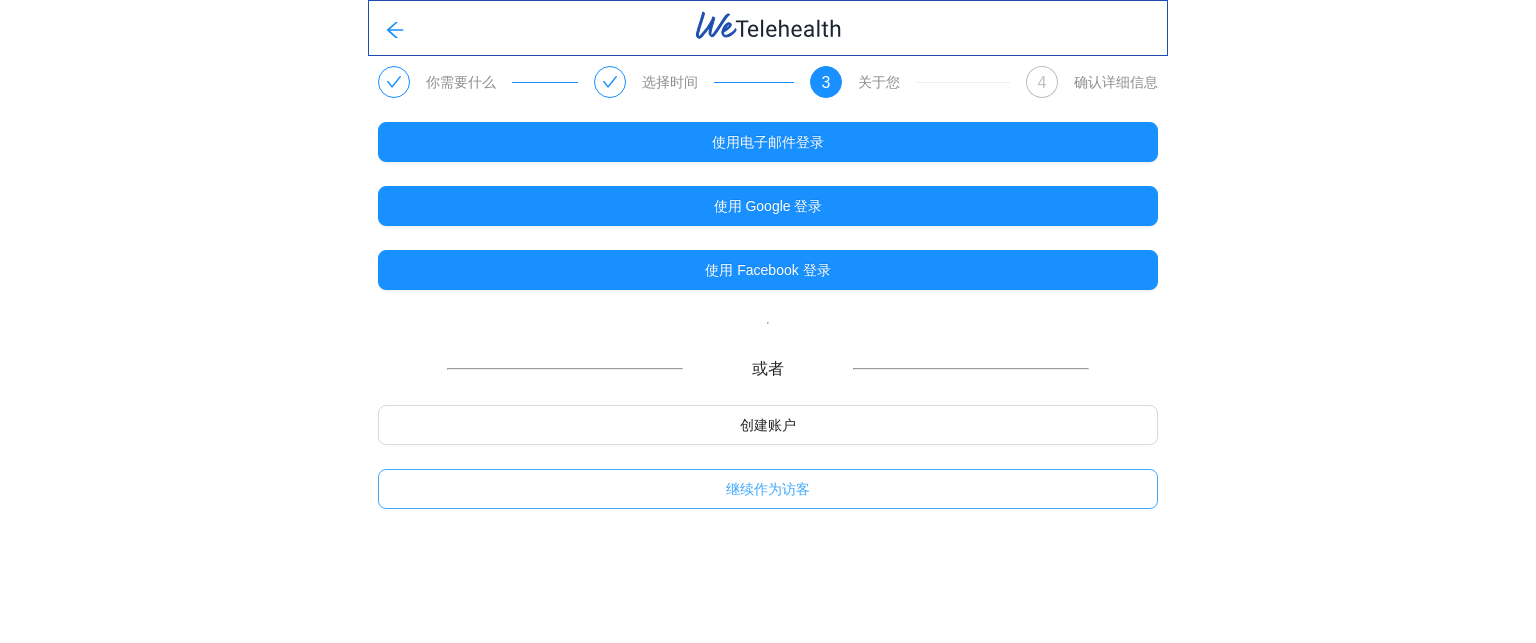click on "继续作为访客" at bounding box center (768, 489) 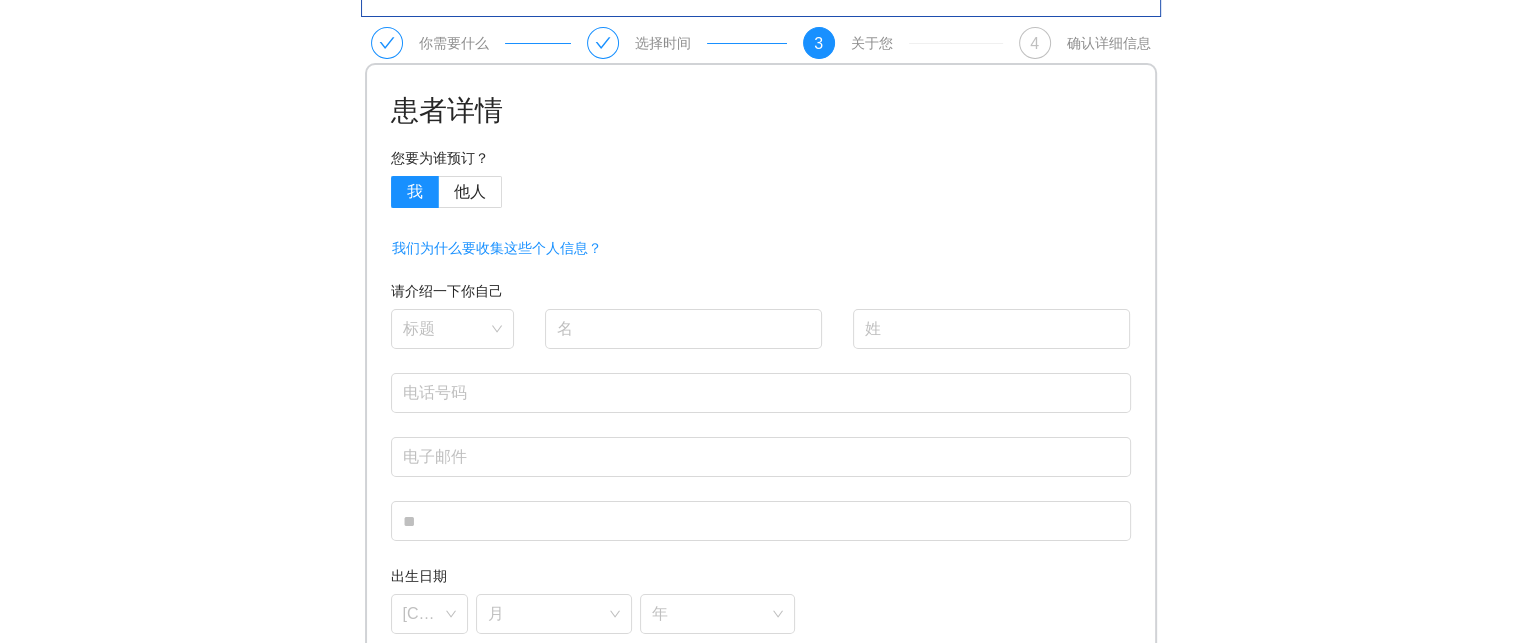 scroll, scrollTop: 100, scrollLeft: 0, axis: vertical 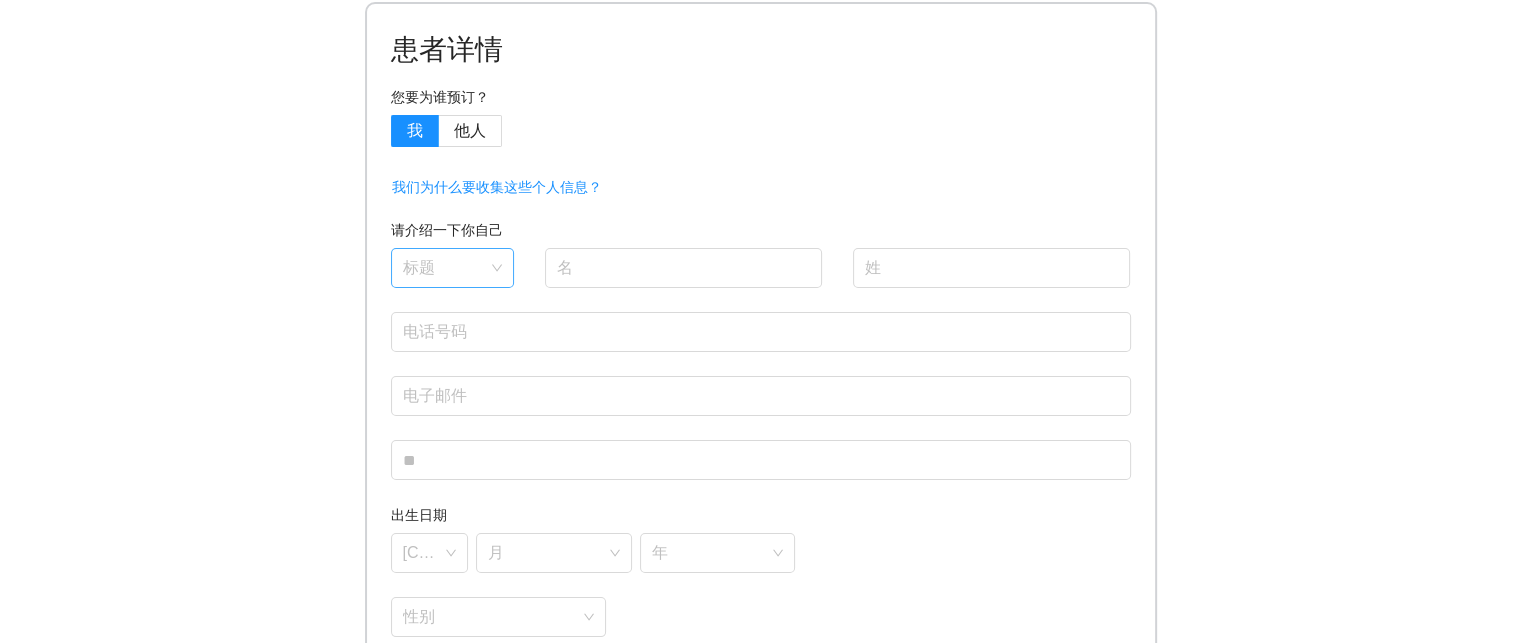 click at bounding box center [445, 264] 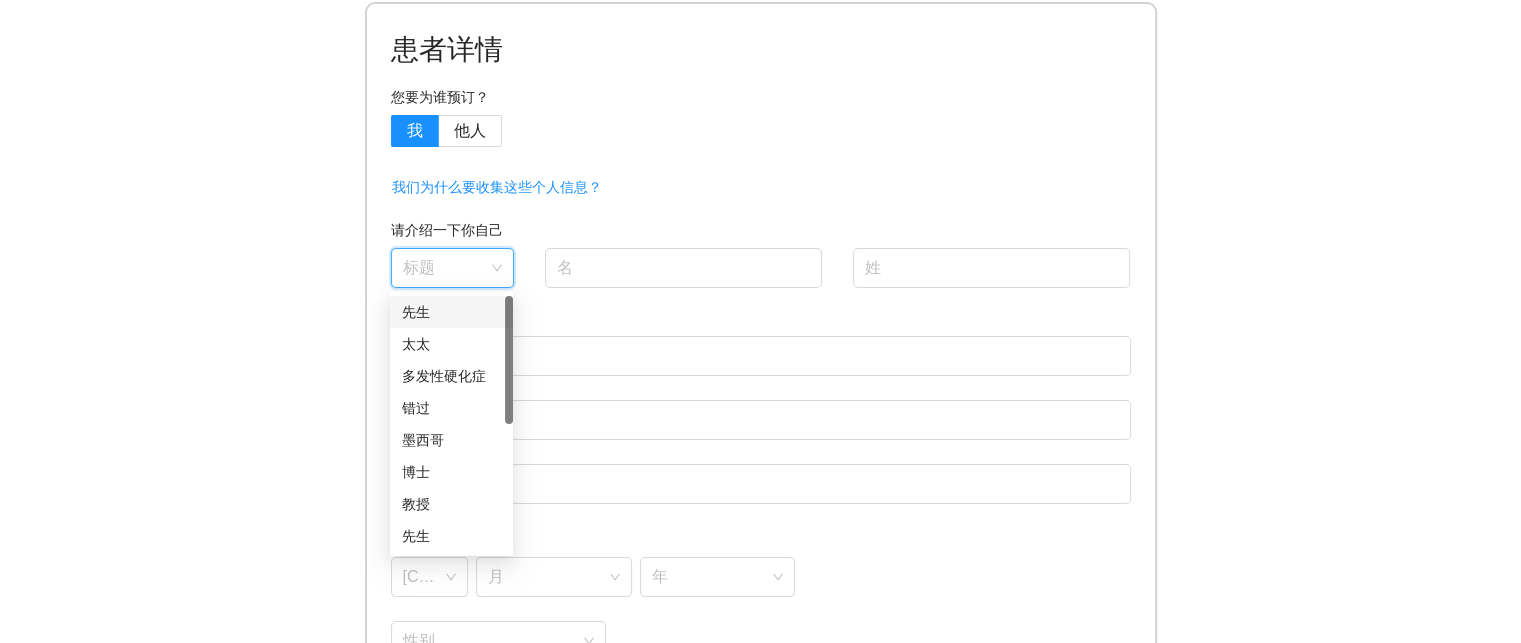 click on "先生" at bounding box center [451, 312] 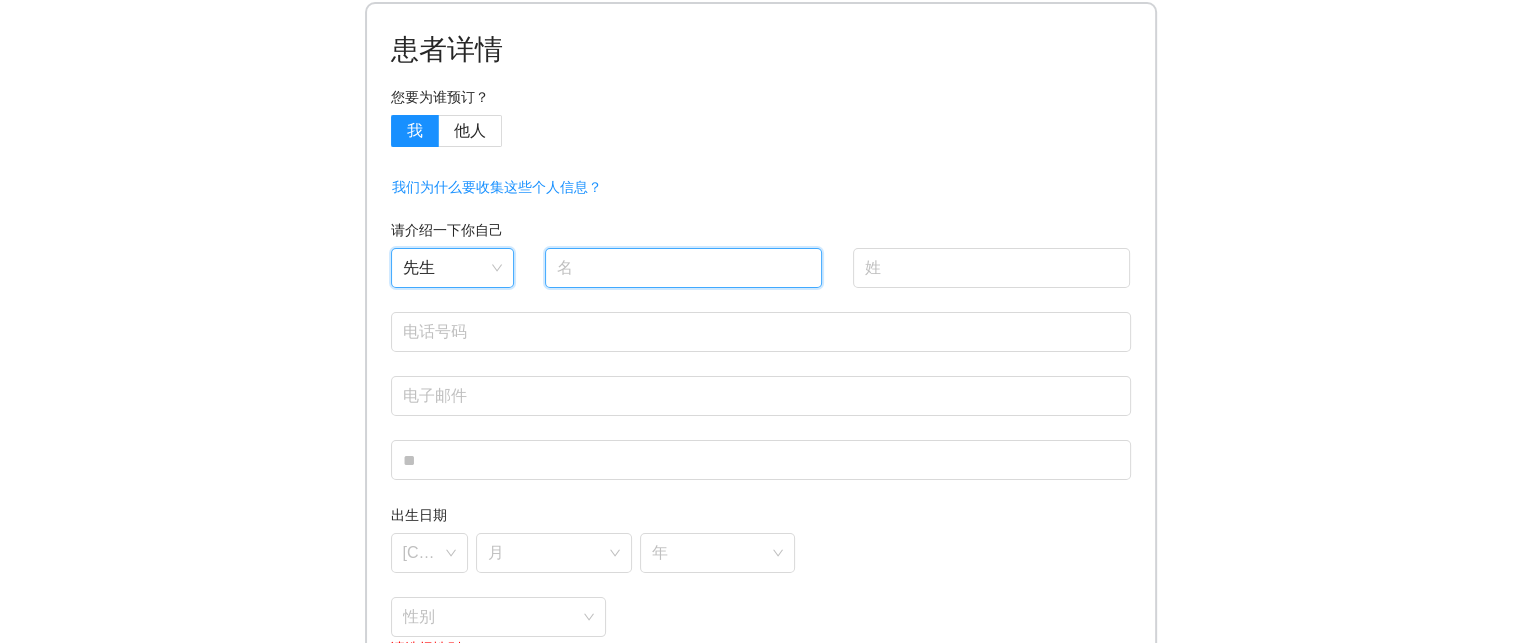click at bounding box center (684, 268) 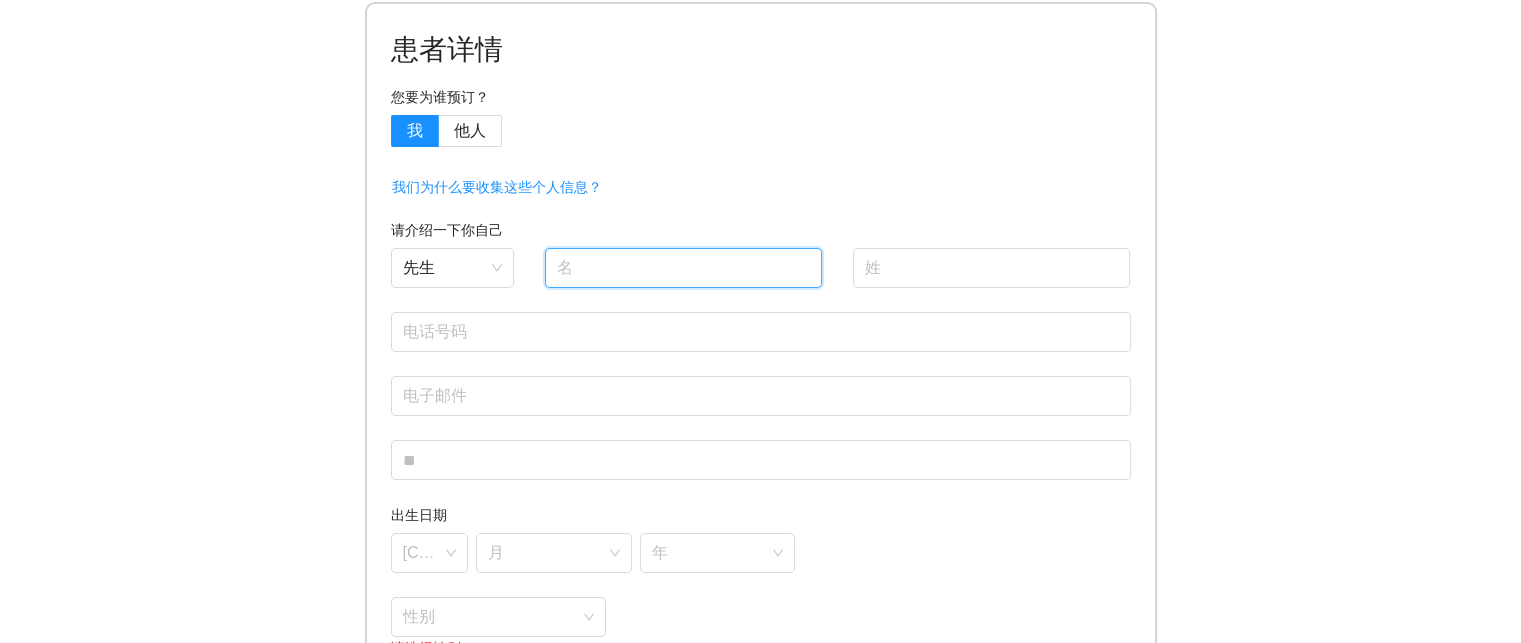 type on "YiKun" 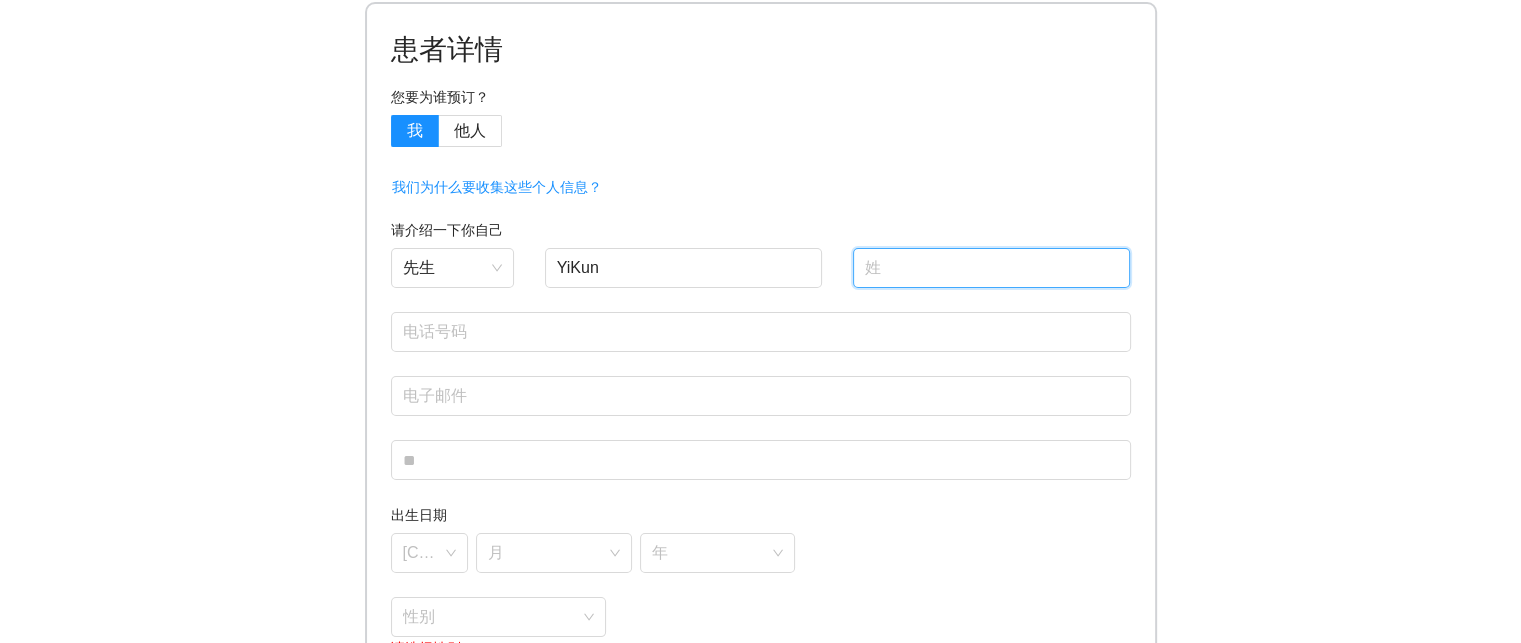 click at bounding box center (992, 268) 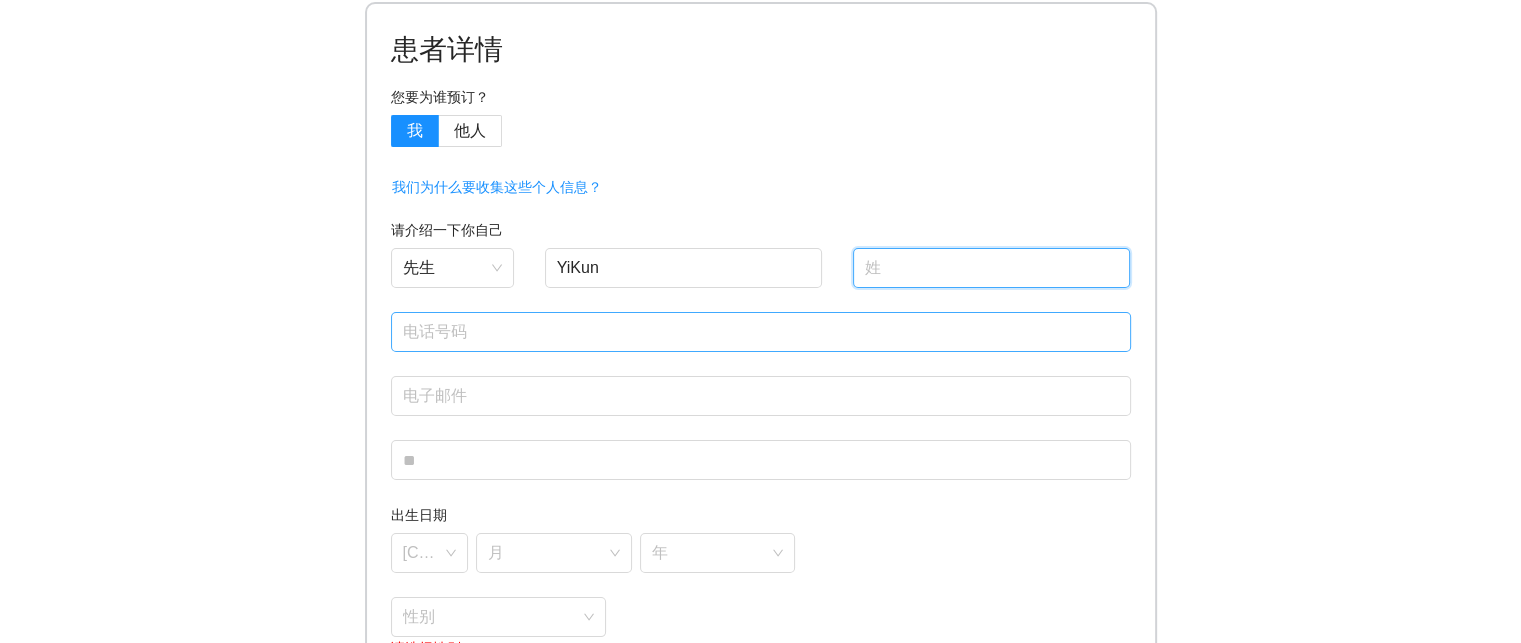 type on "Yang" 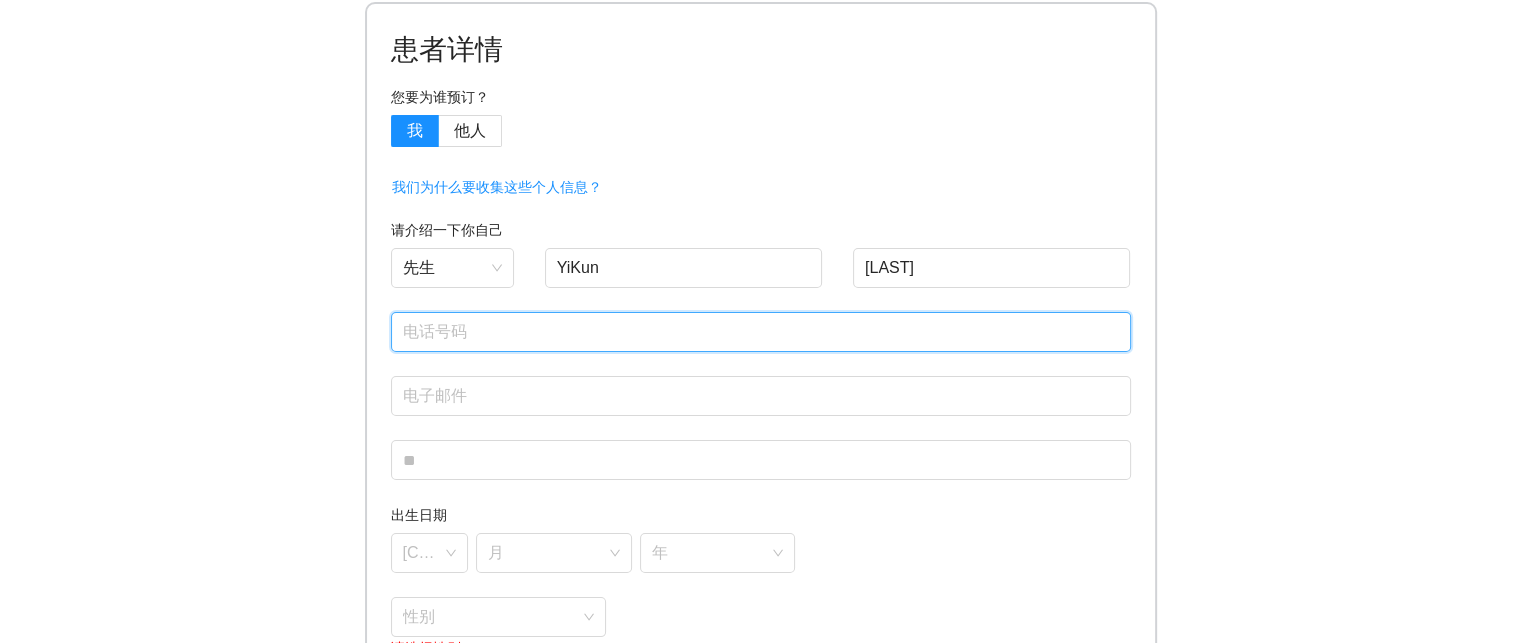 click at bounding box center [761, 332] 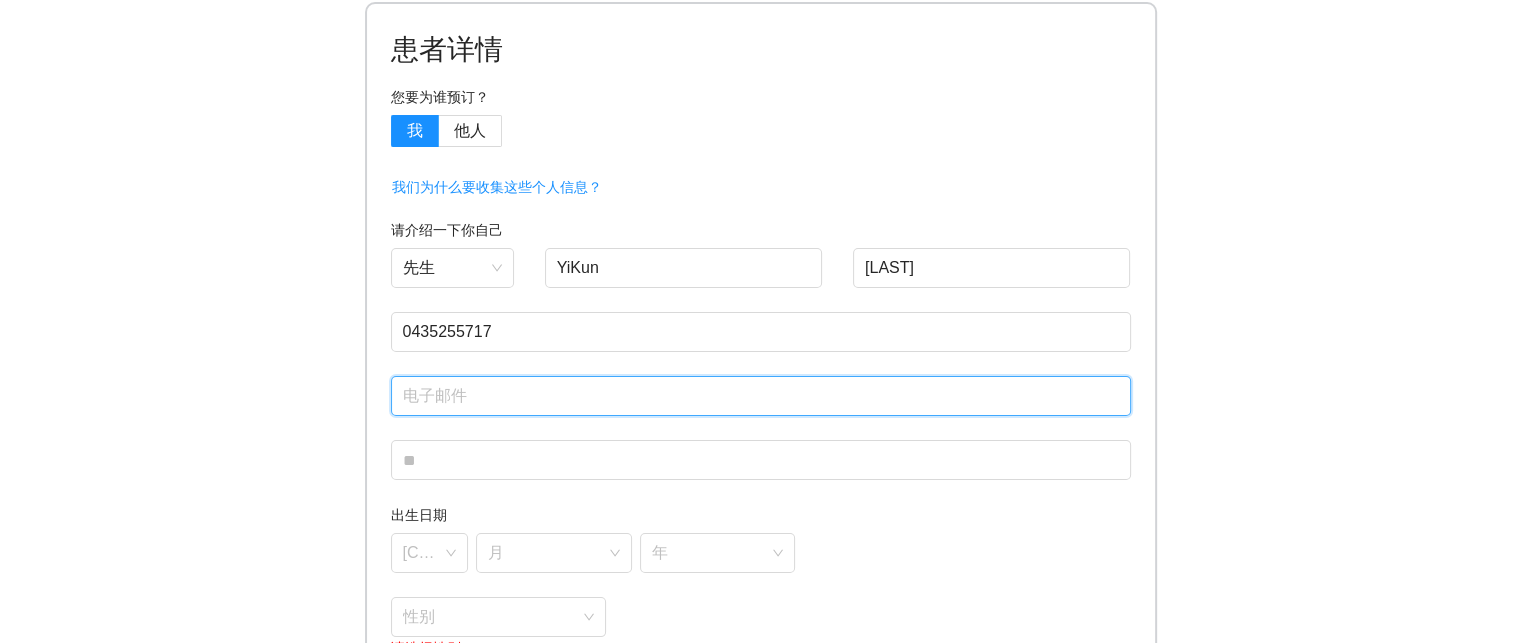 click at bounding box center [761, 396] 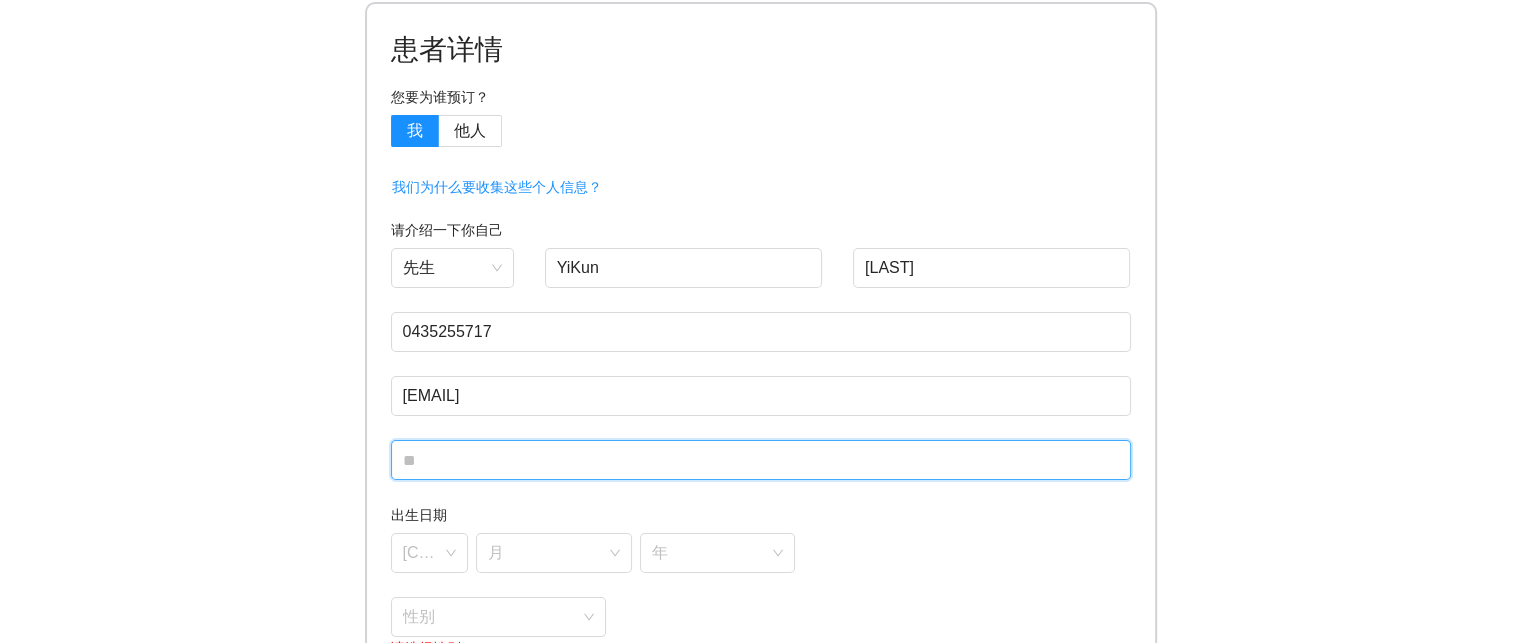 click at bounding box center (761, 460) 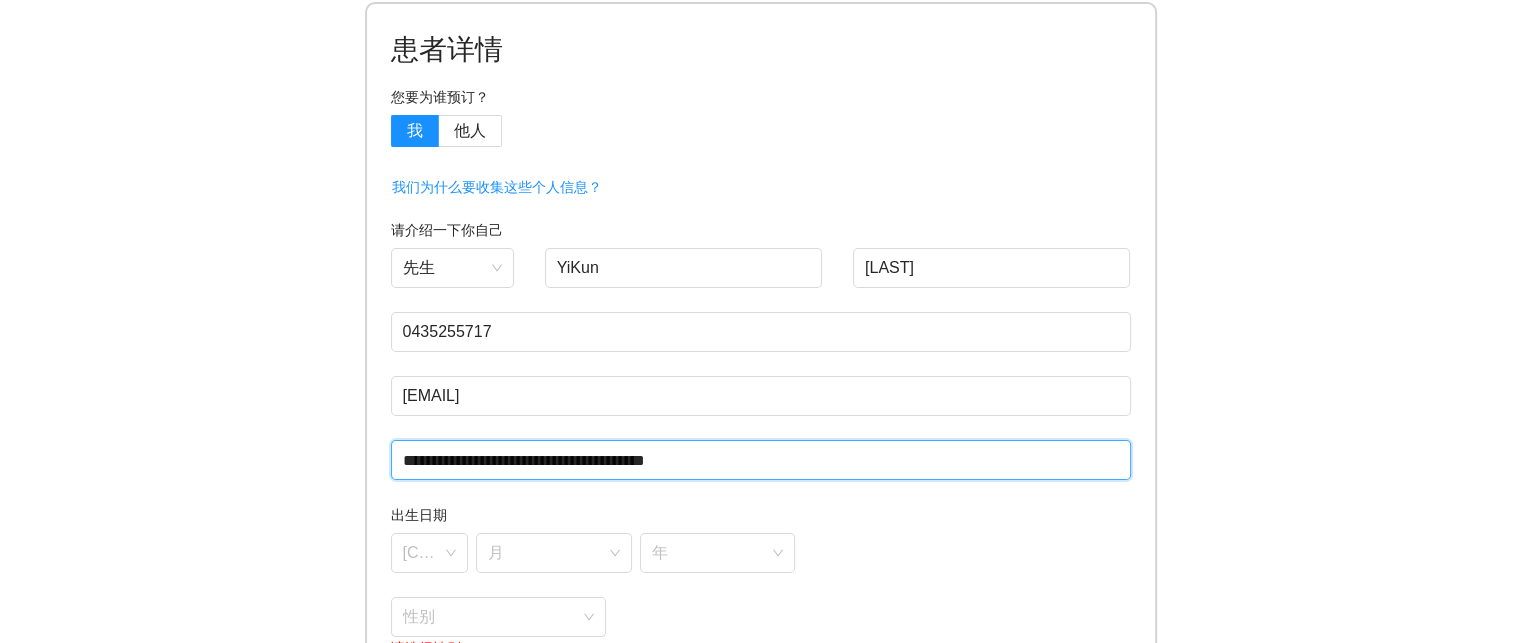 click on "**********" at bounding box center (761, 460) 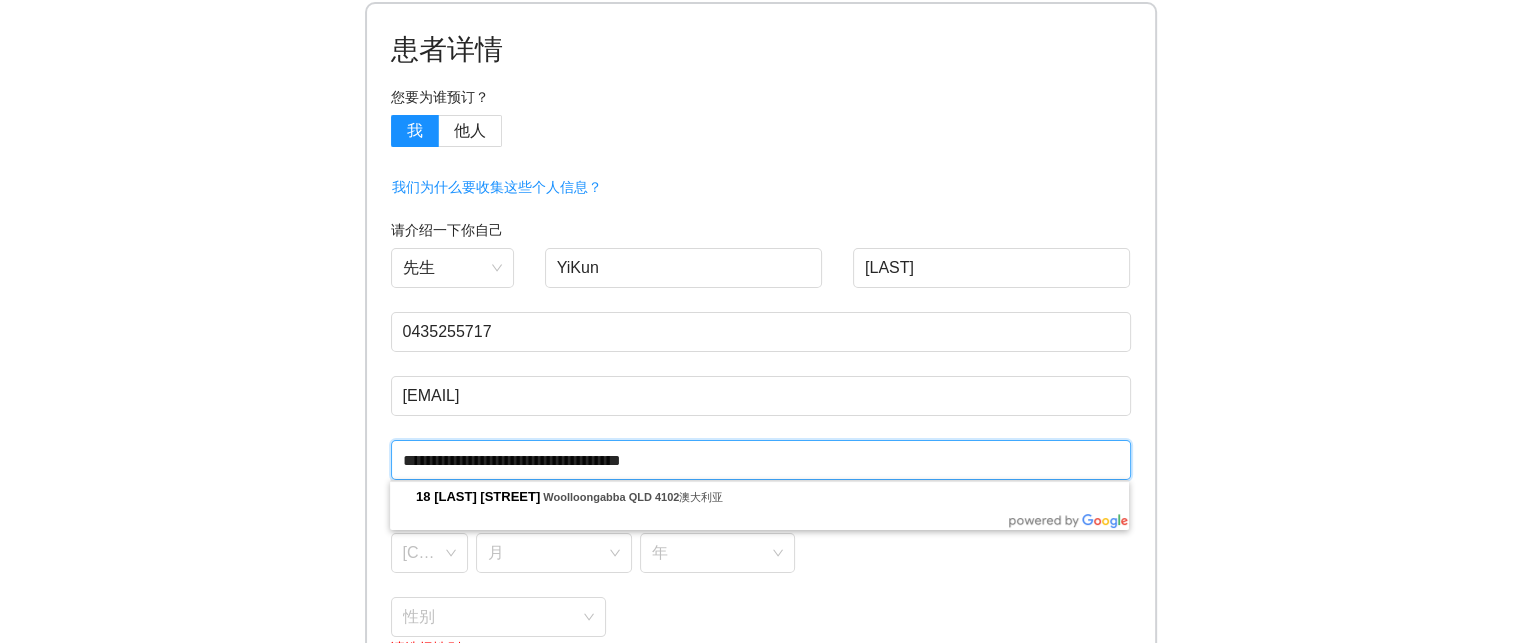 type on "**********" 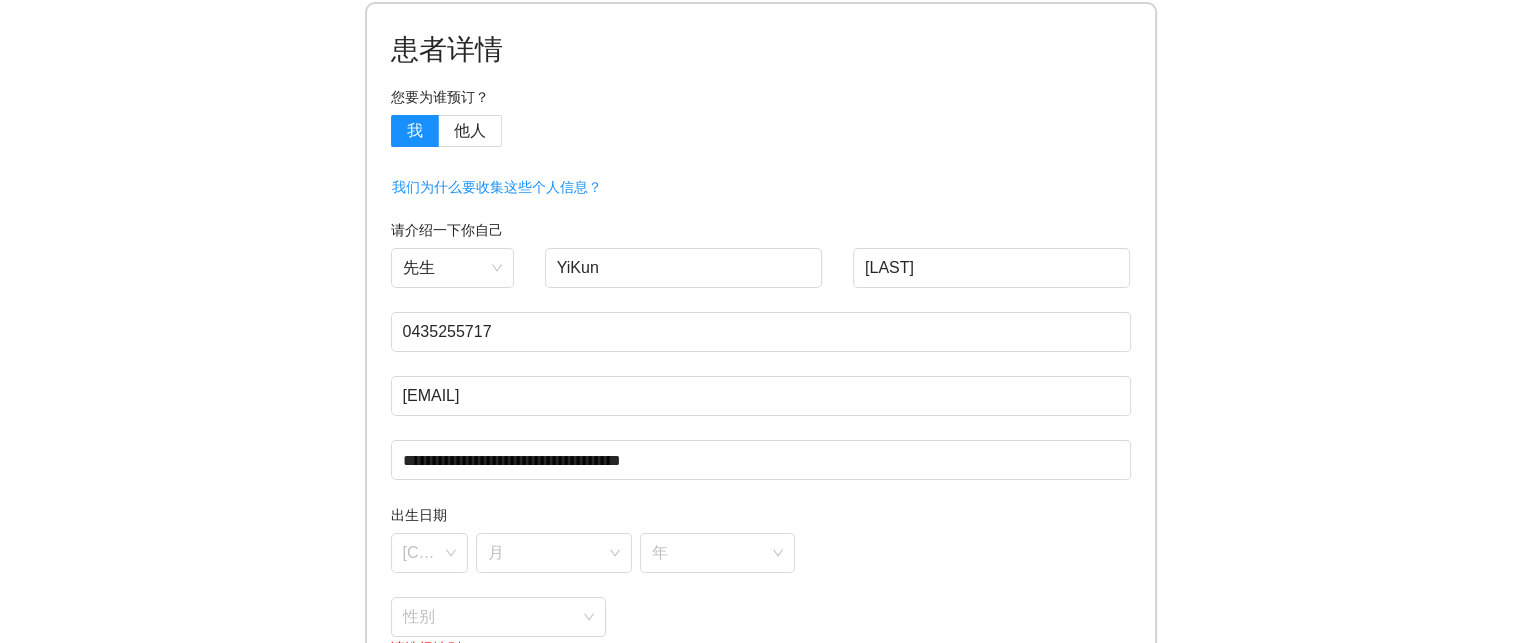 click on "天 月 年" at bounding box center [761, 553] 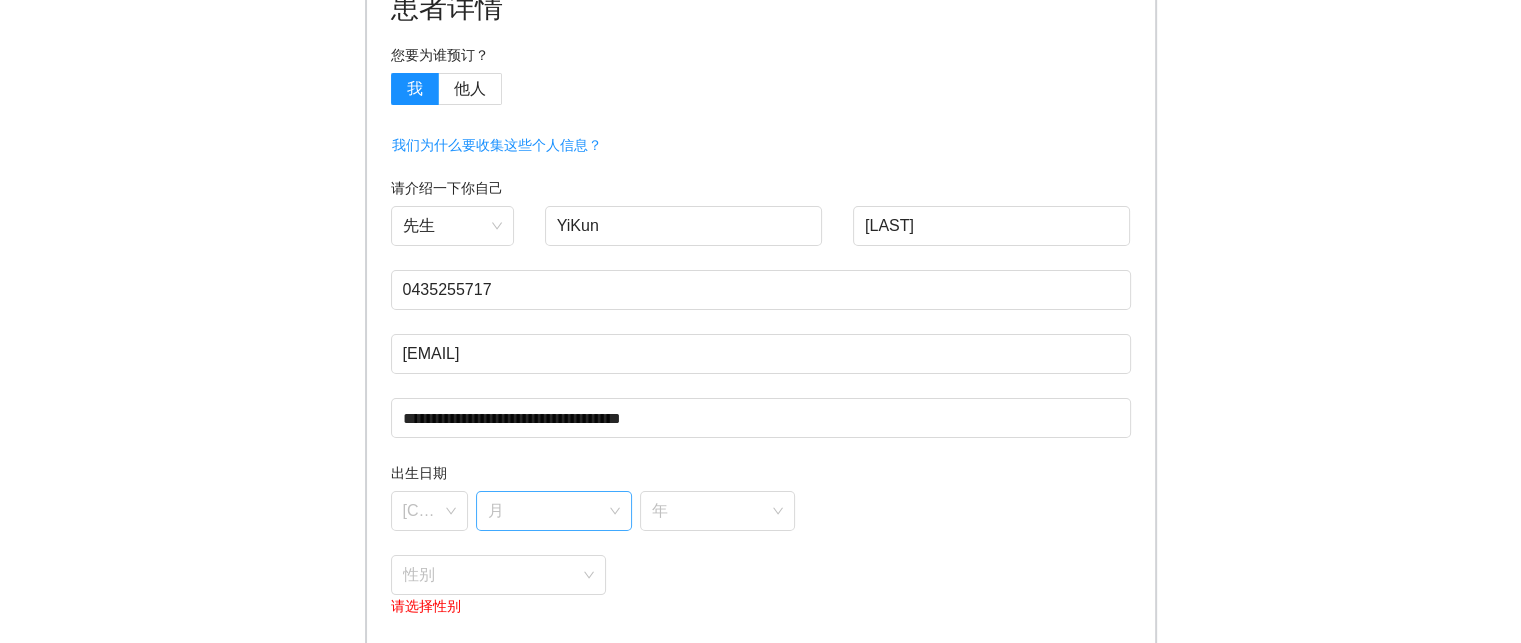scroll, scrollTop: 292, scrollLeft: 0, axis: vertical 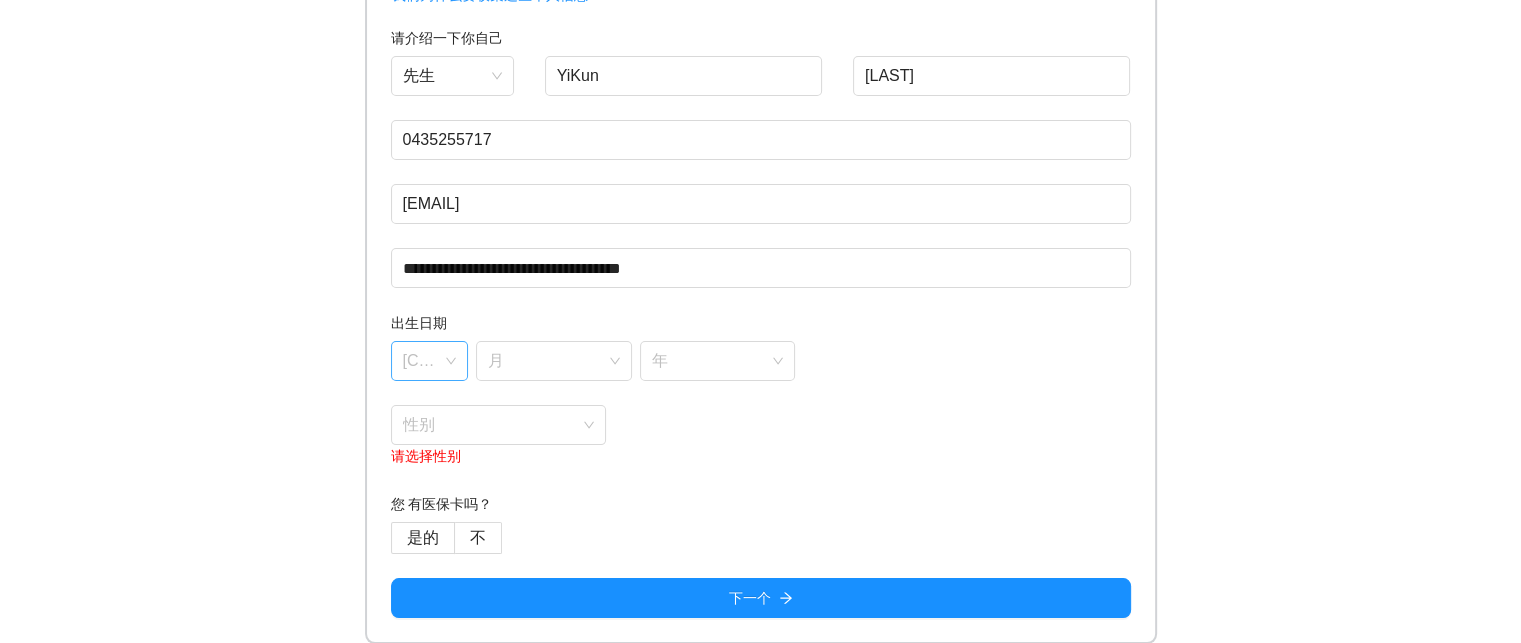 click on "天" at bounding box center (430, 361) 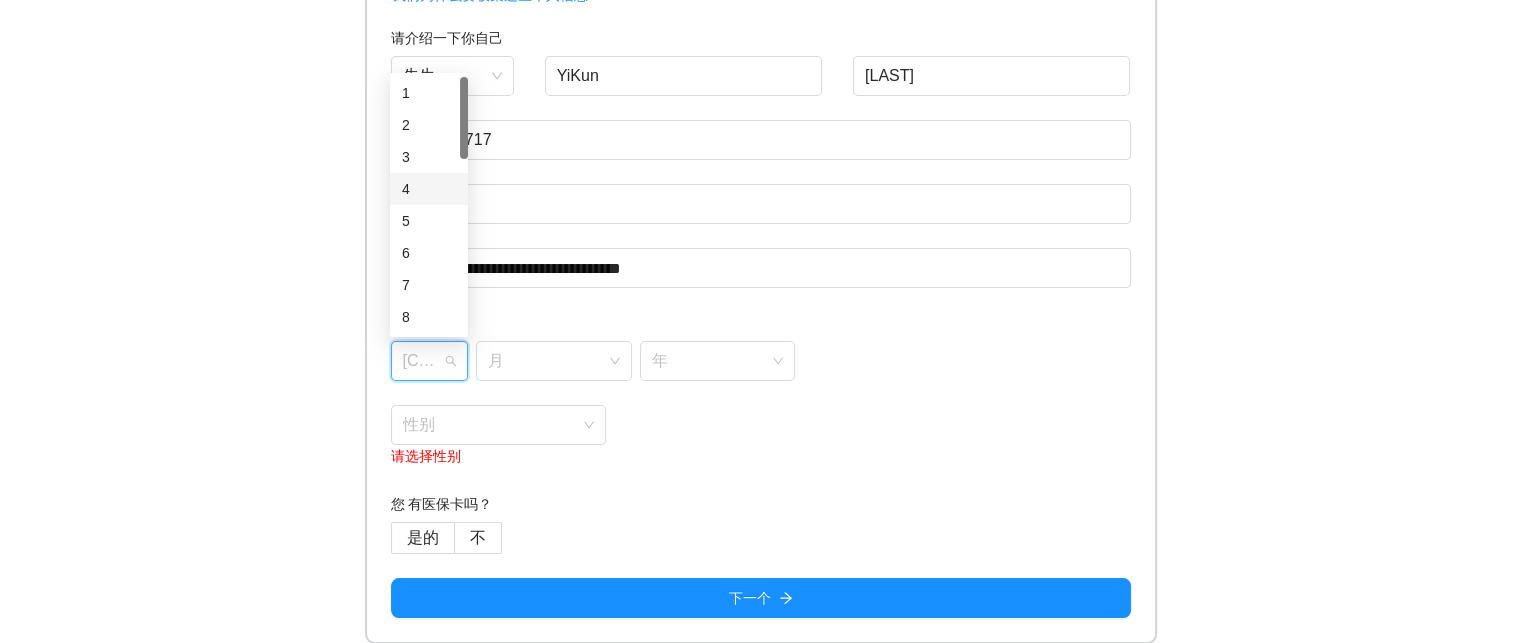 click on "4" at bounding box center (429, 189) 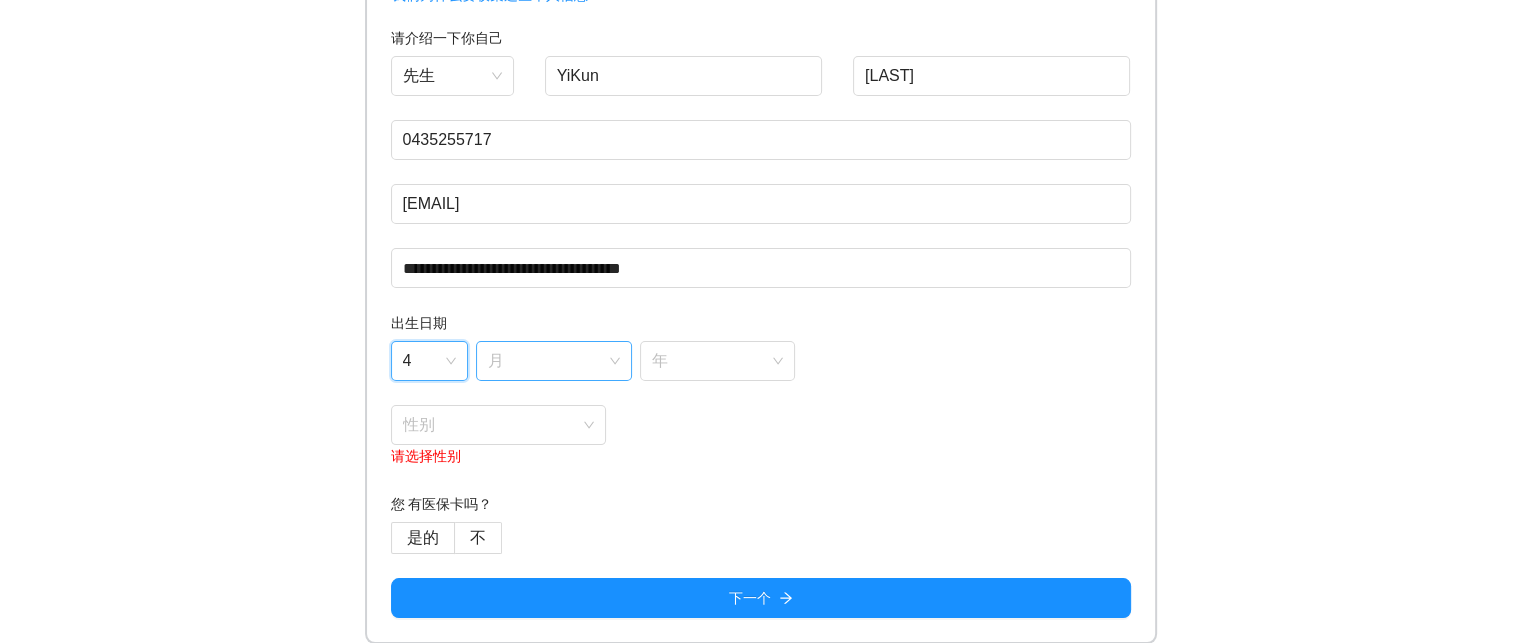 click on "月" at bounding box center [554, 361] 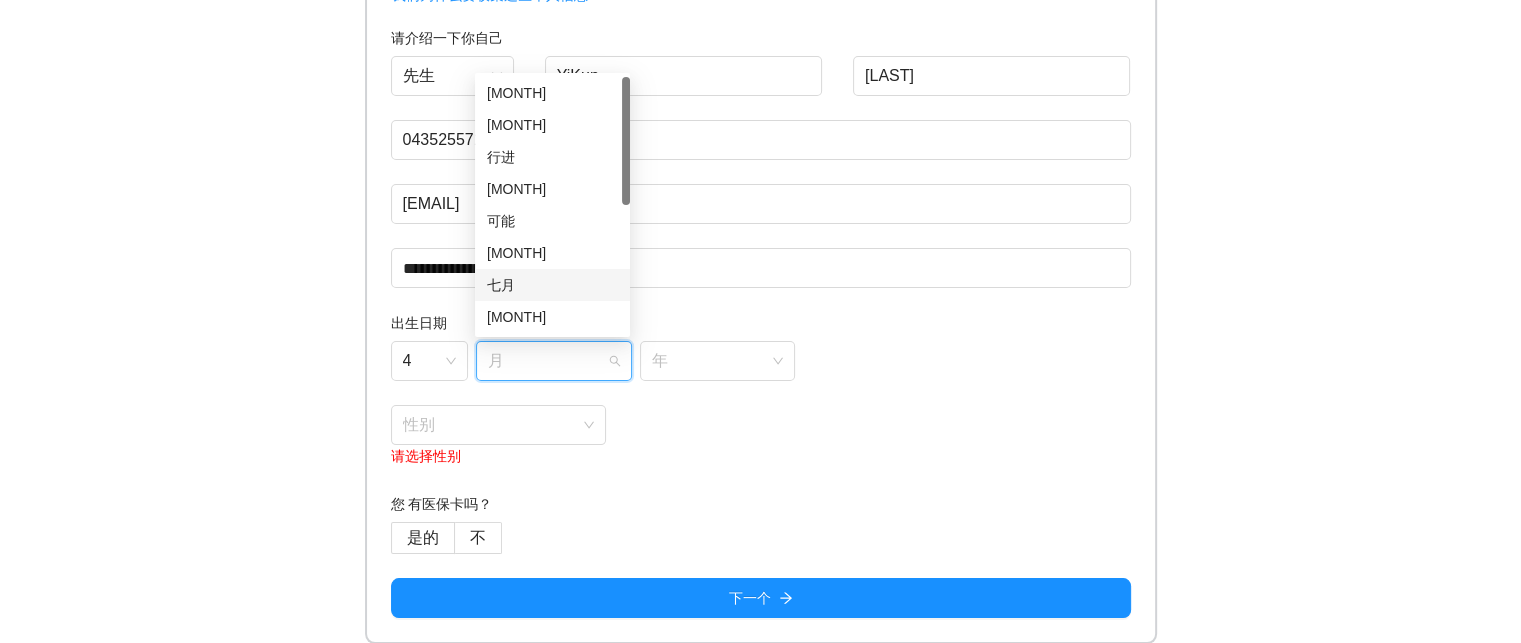 scroll, scrollTop: 128, scrollLeft: 0, axis: vertical 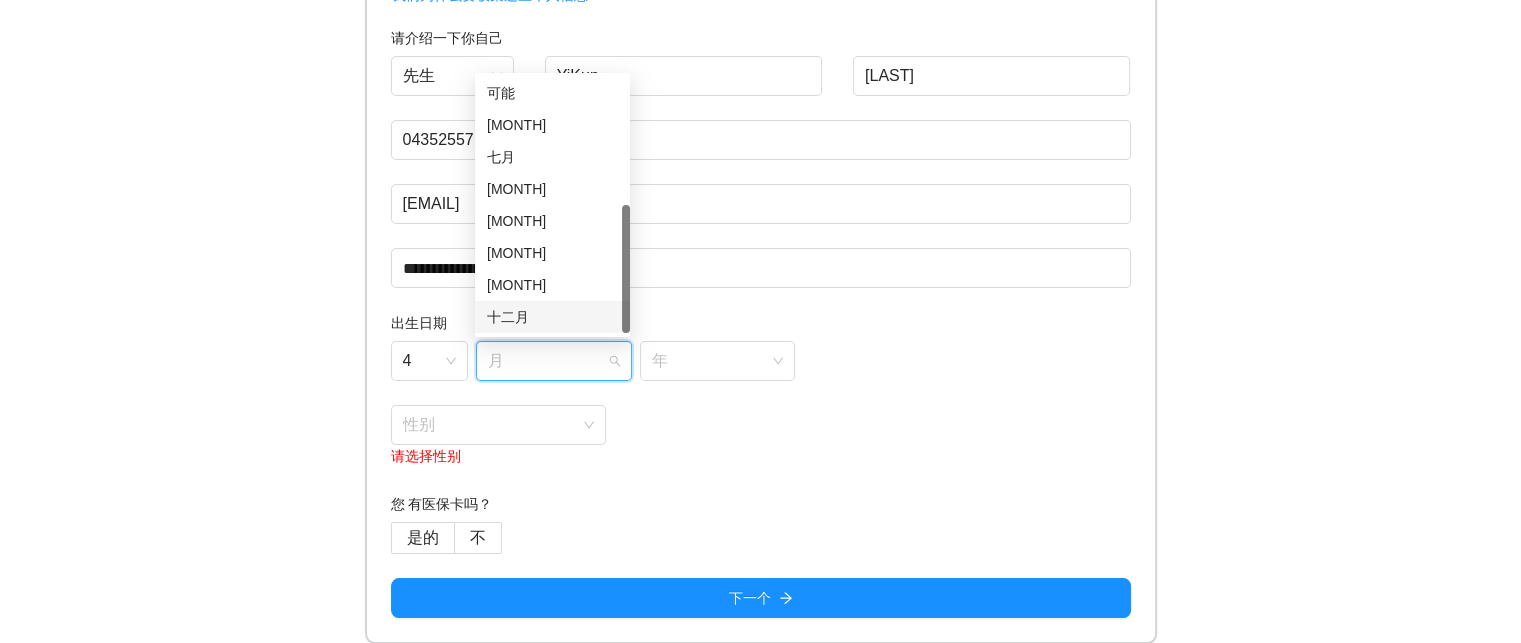 click on "十二月" at bounding box center [552, 317] 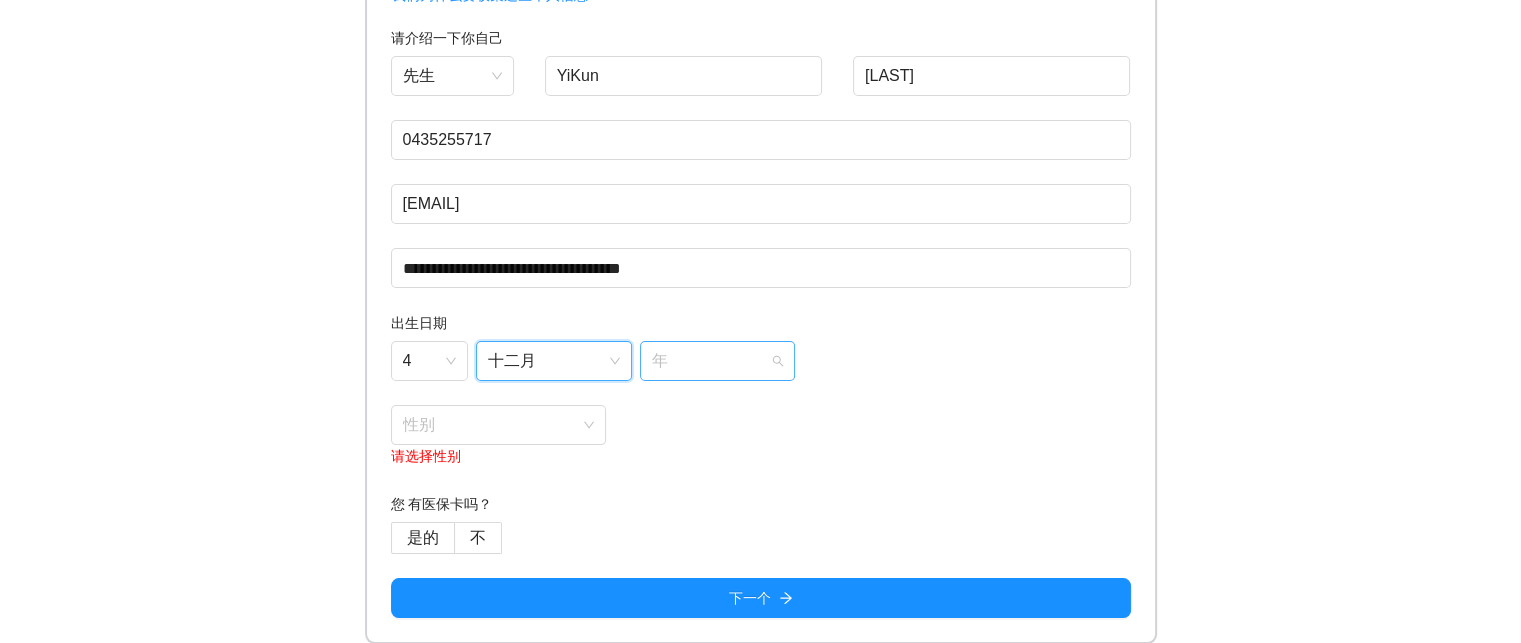 click at bounding box center (711, 357) 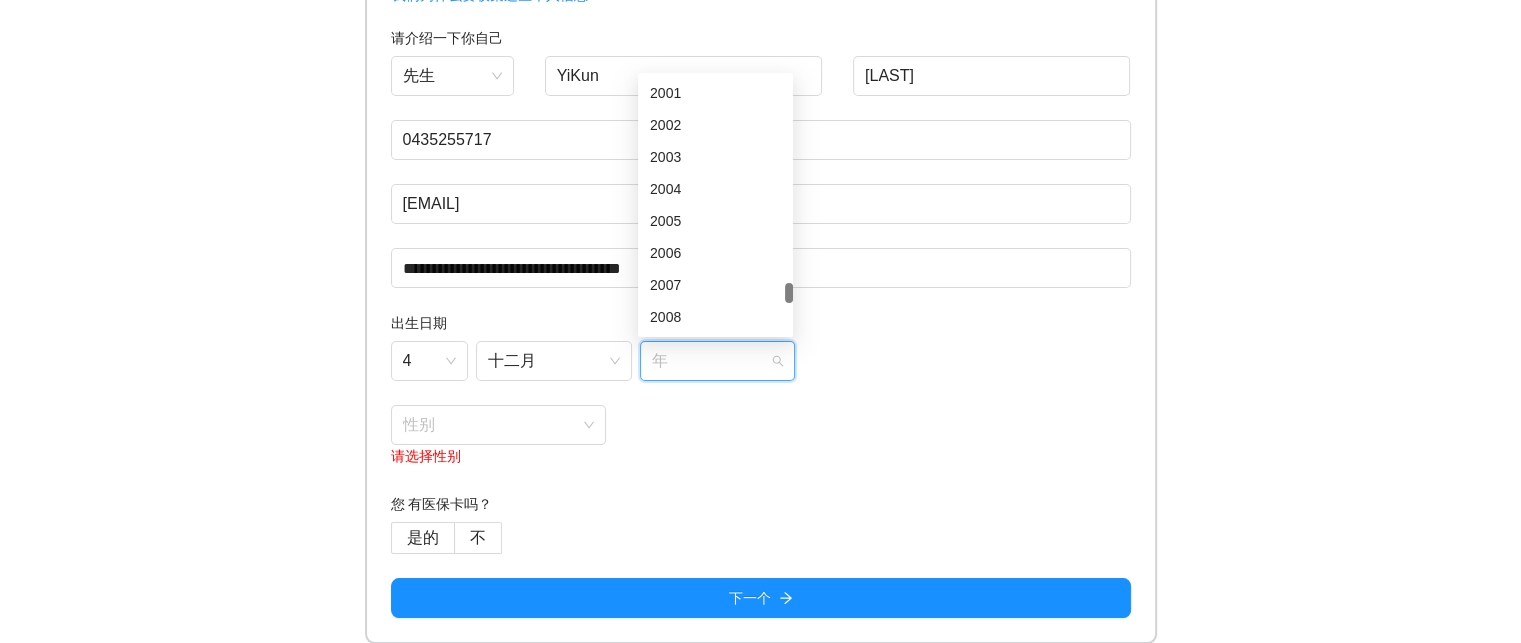 drag, startPoint x: 790, startPoint y: 143, endPoint x: 740, endPoint y: 248, distance: 116.297035 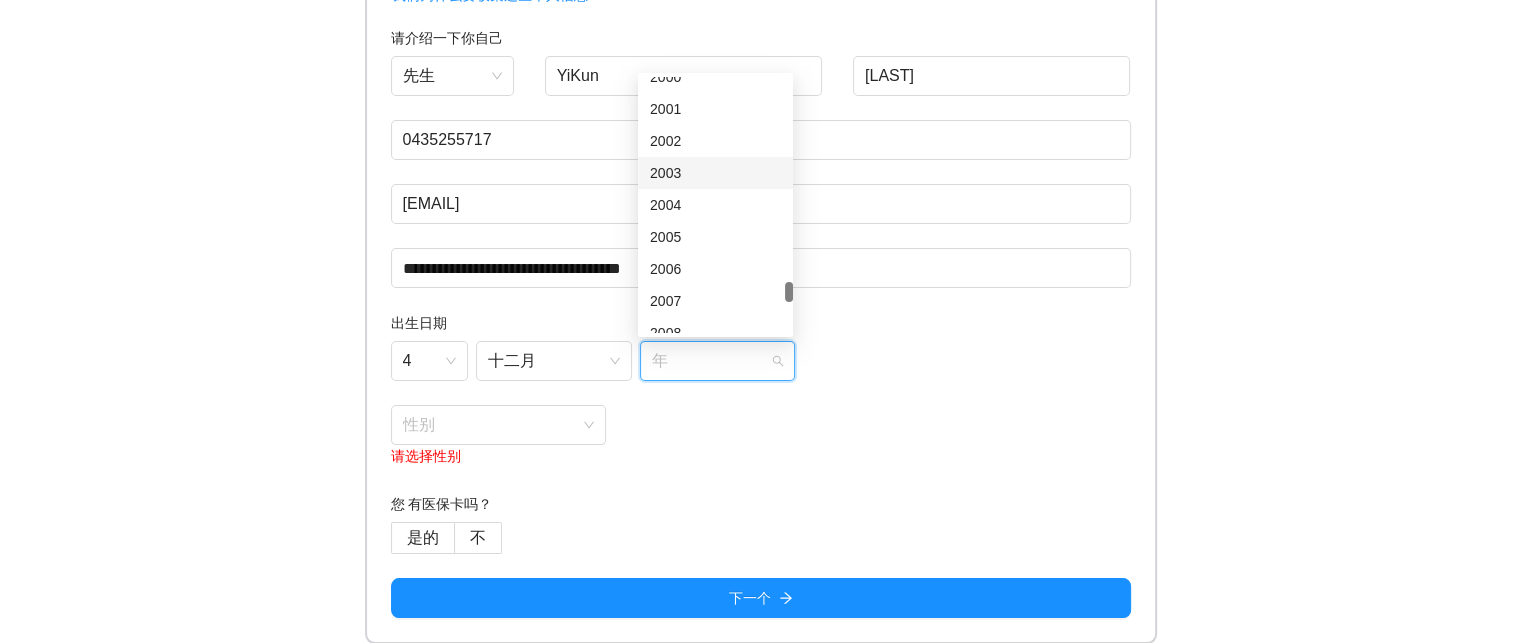 click on "2003" at bounding box center [715, 173] 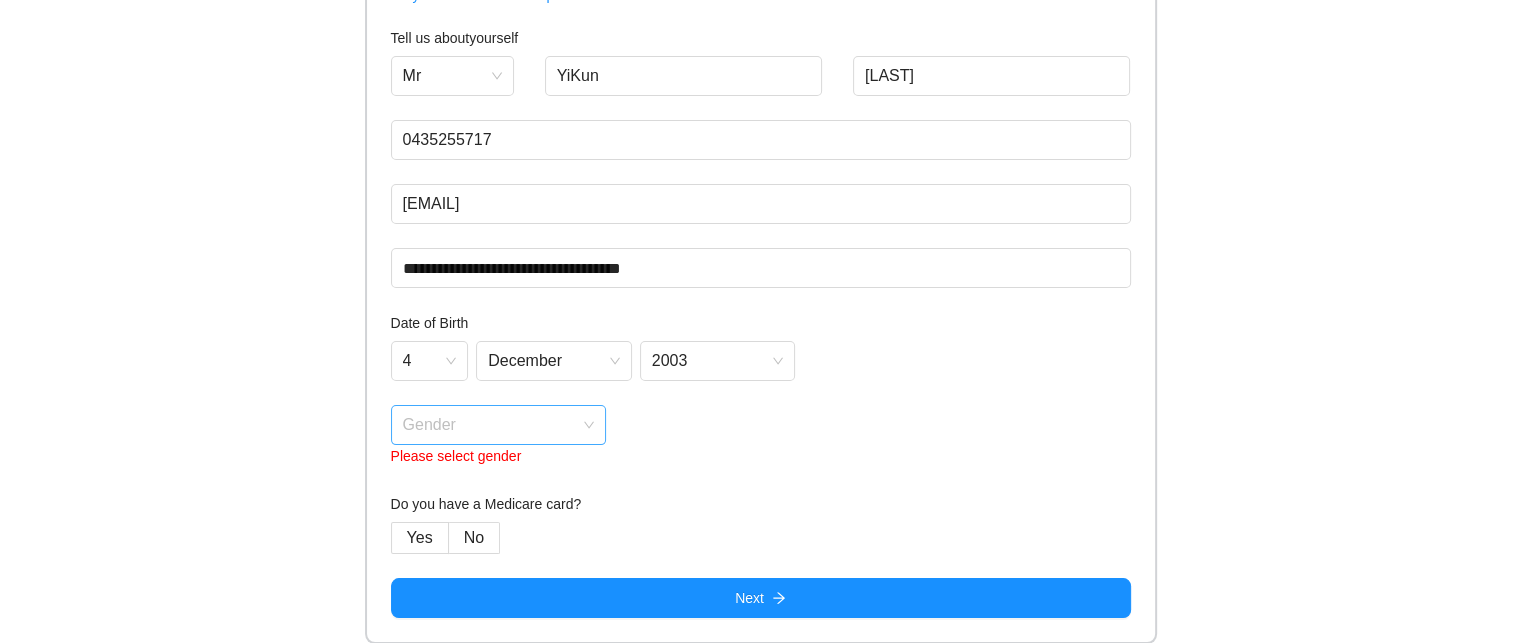 click at bounding box center (492, 421) 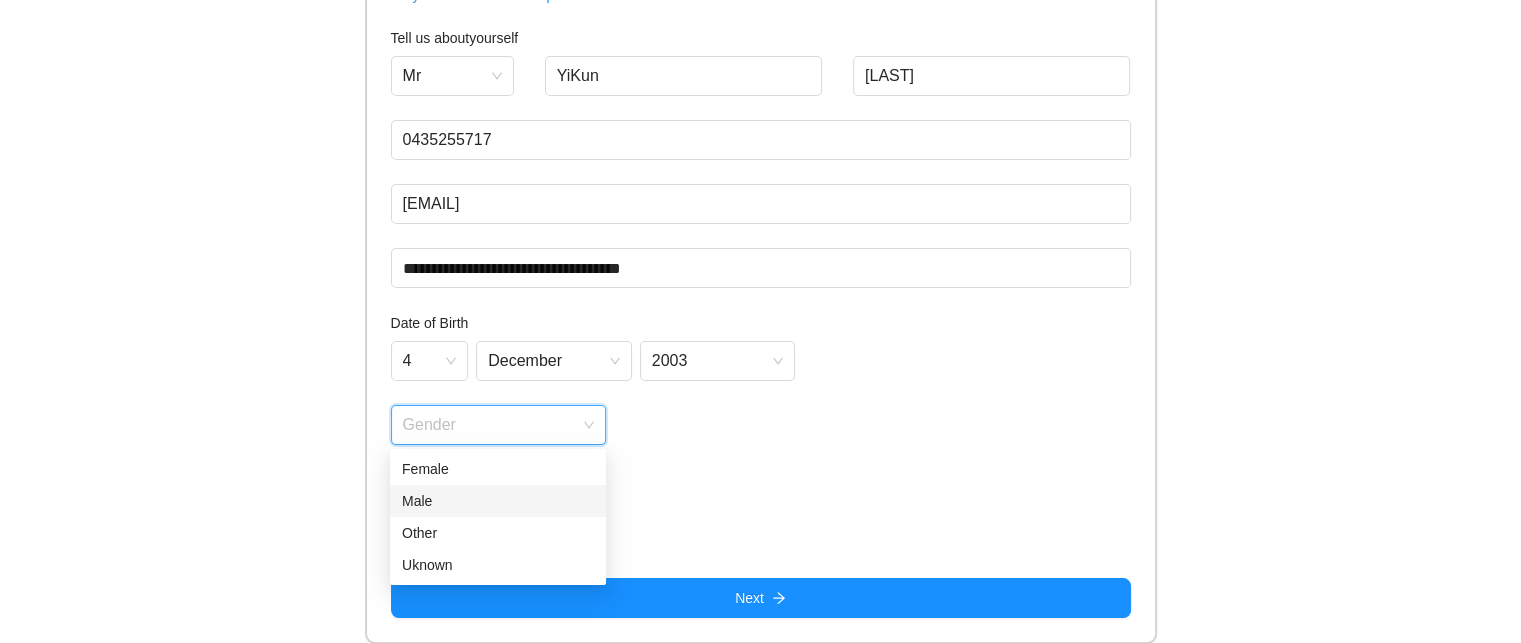 click on "Male" at bounding box center (498, 501) 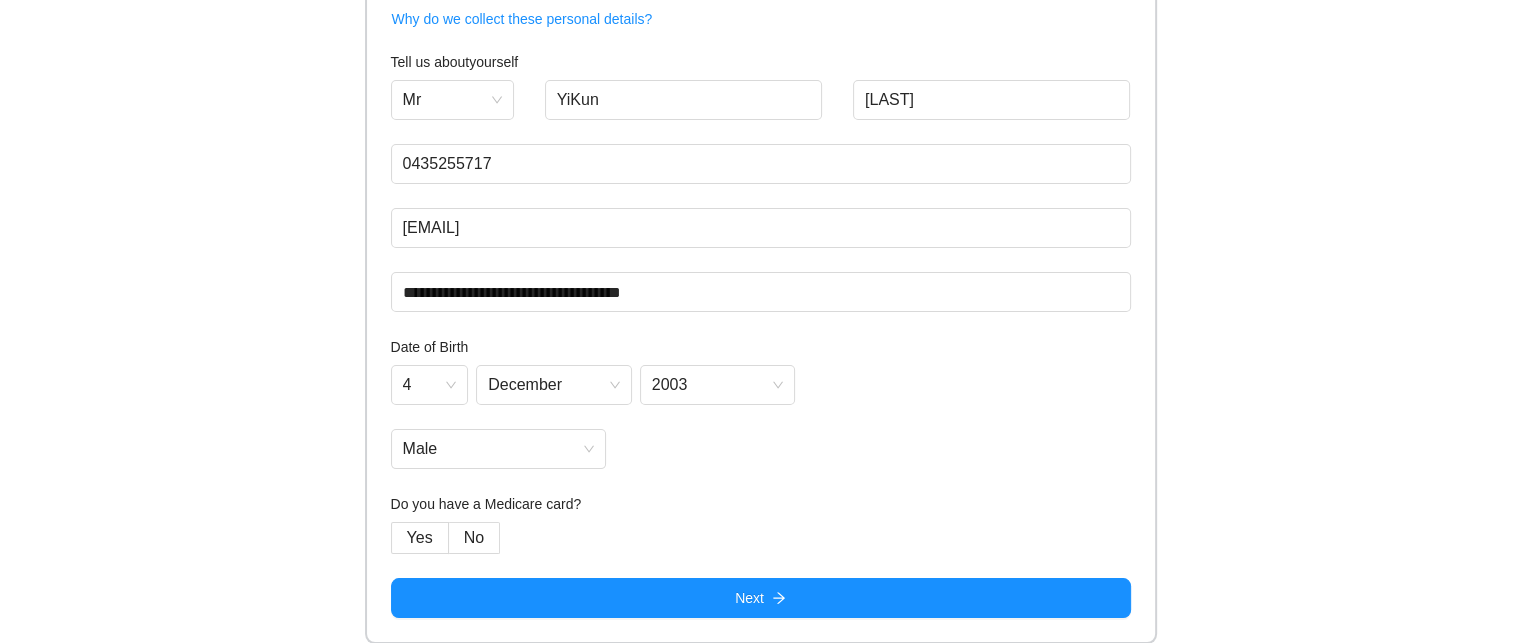 drag, startPoint x: 886, startPoint y: 395, endPoint x: 870, endPoint y: 402, distance: 17.464249 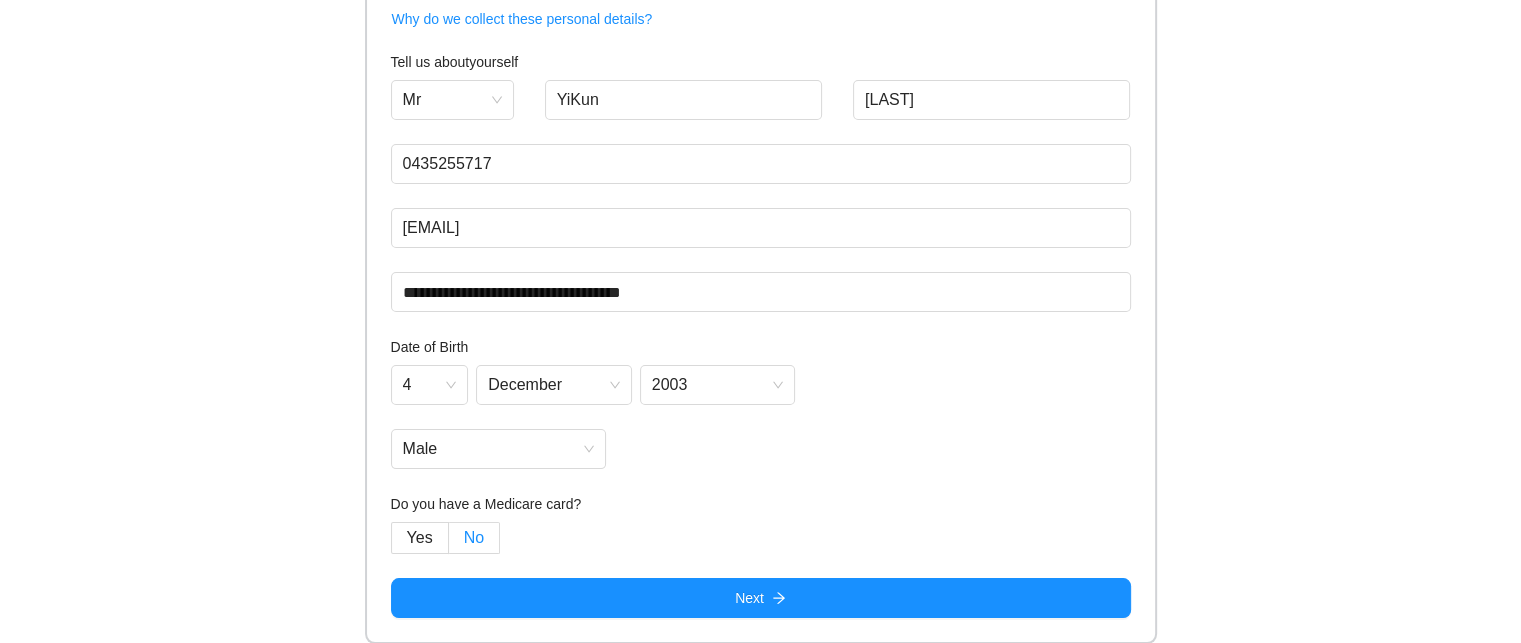 click on "No" at bounding box center [474, 537] 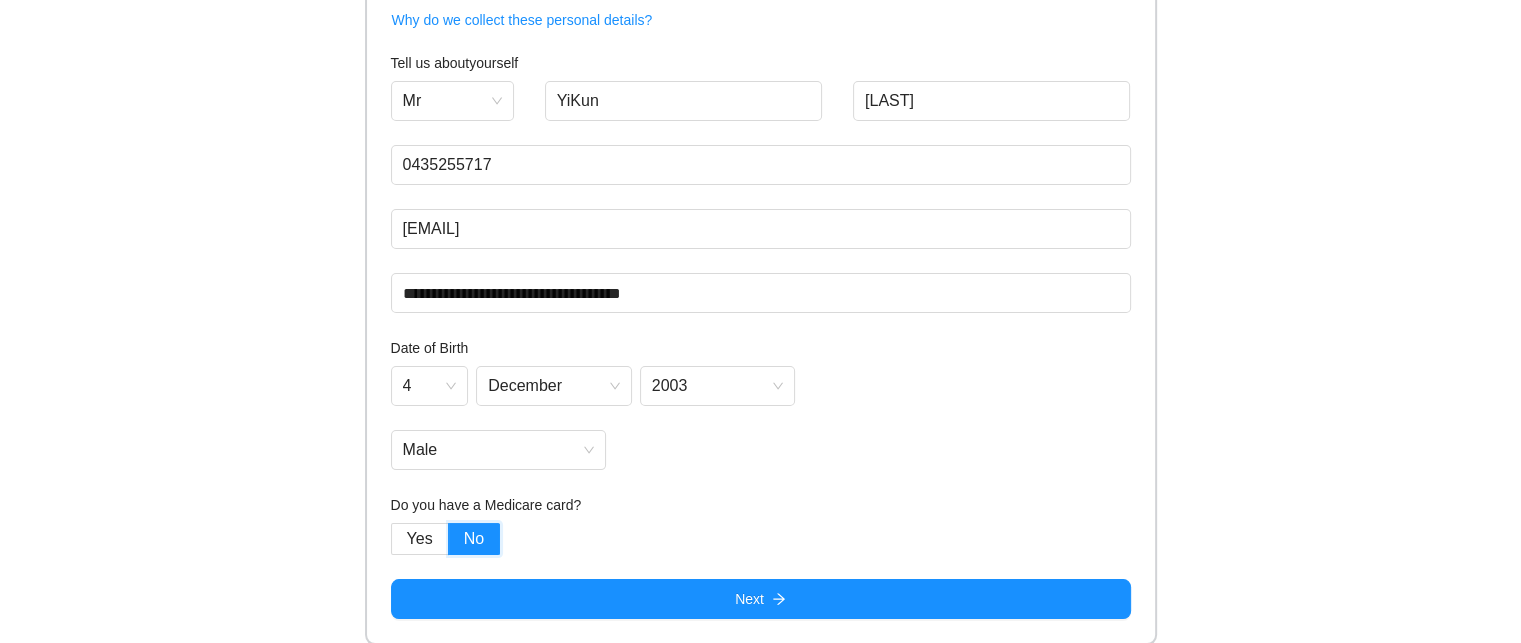 scroll, scrollTop: 268, scrollLeft: 0, axis: vertical 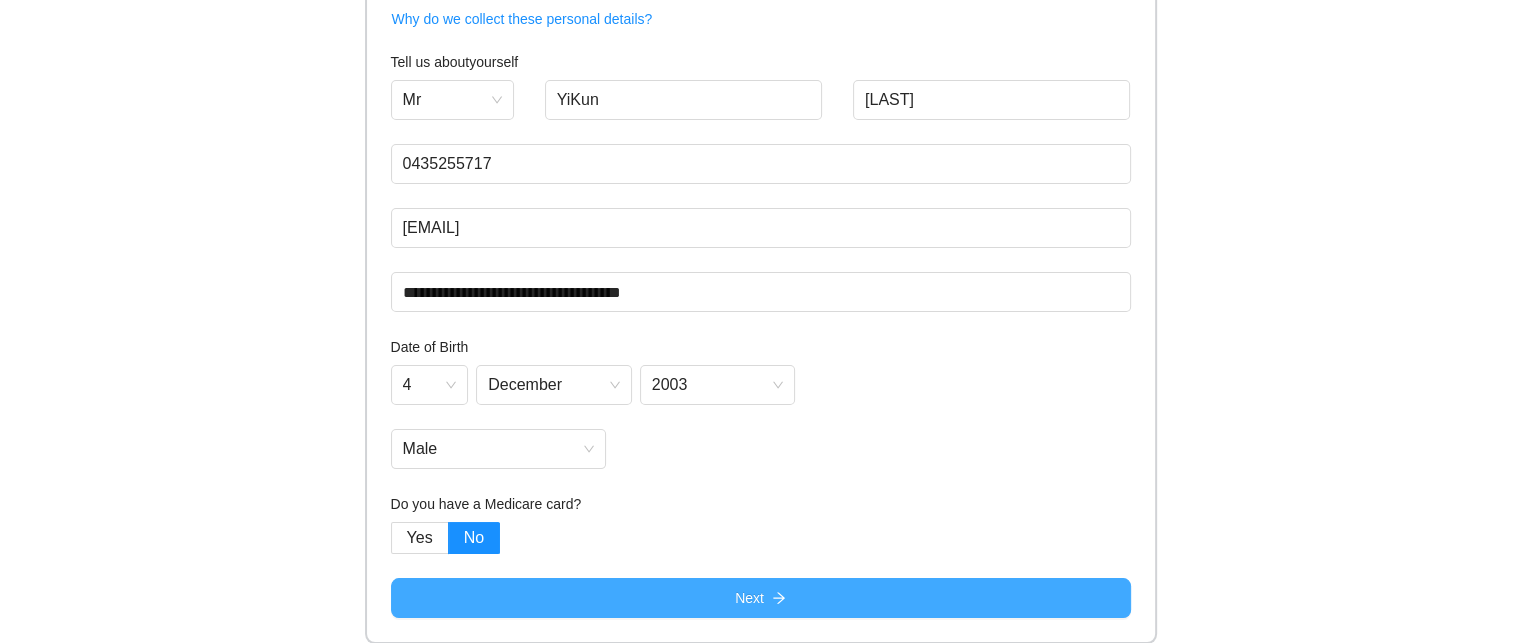 click on "Next" at bounding box center [761, 598] 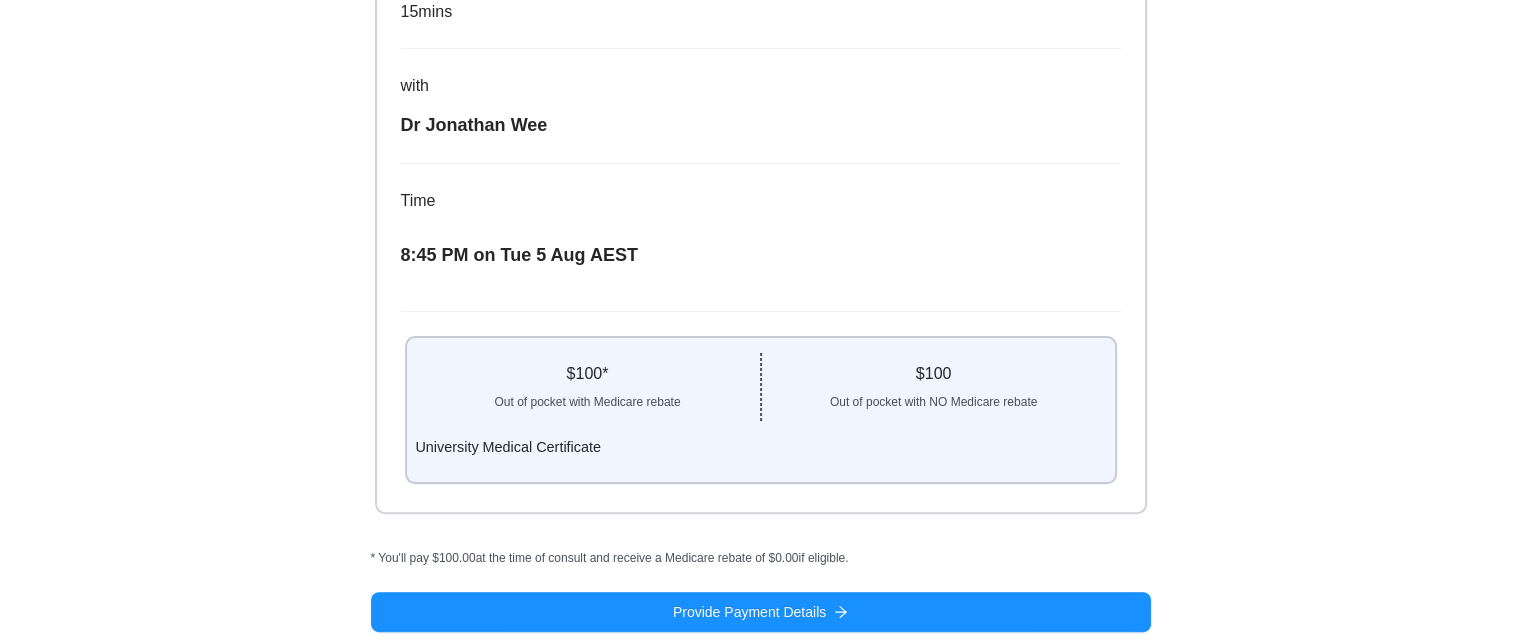 scroll, scrollTop: 471, scrollLeft: 0, axis: vertical 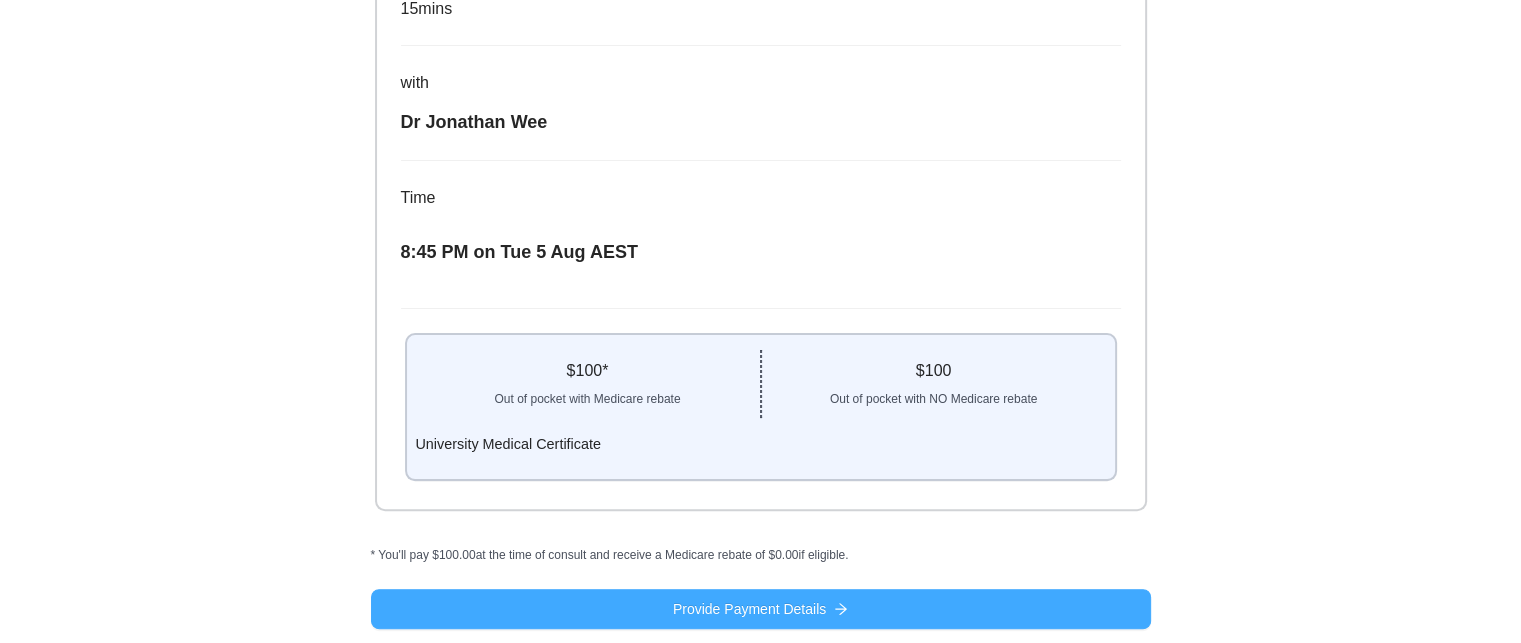 click on "Provide Payment Details" at bounding box center [761, 609] 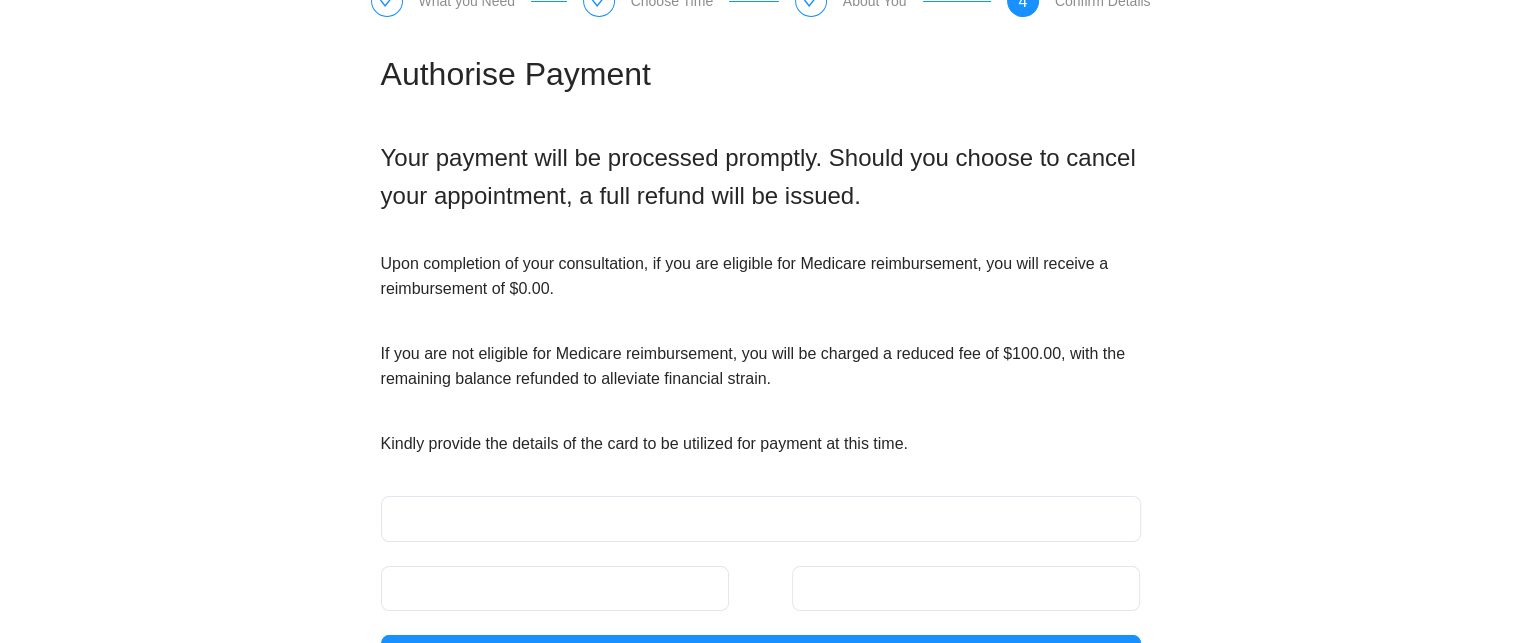 scroll, scrollTop: 144, scrollLeft: 0, axis: vertical 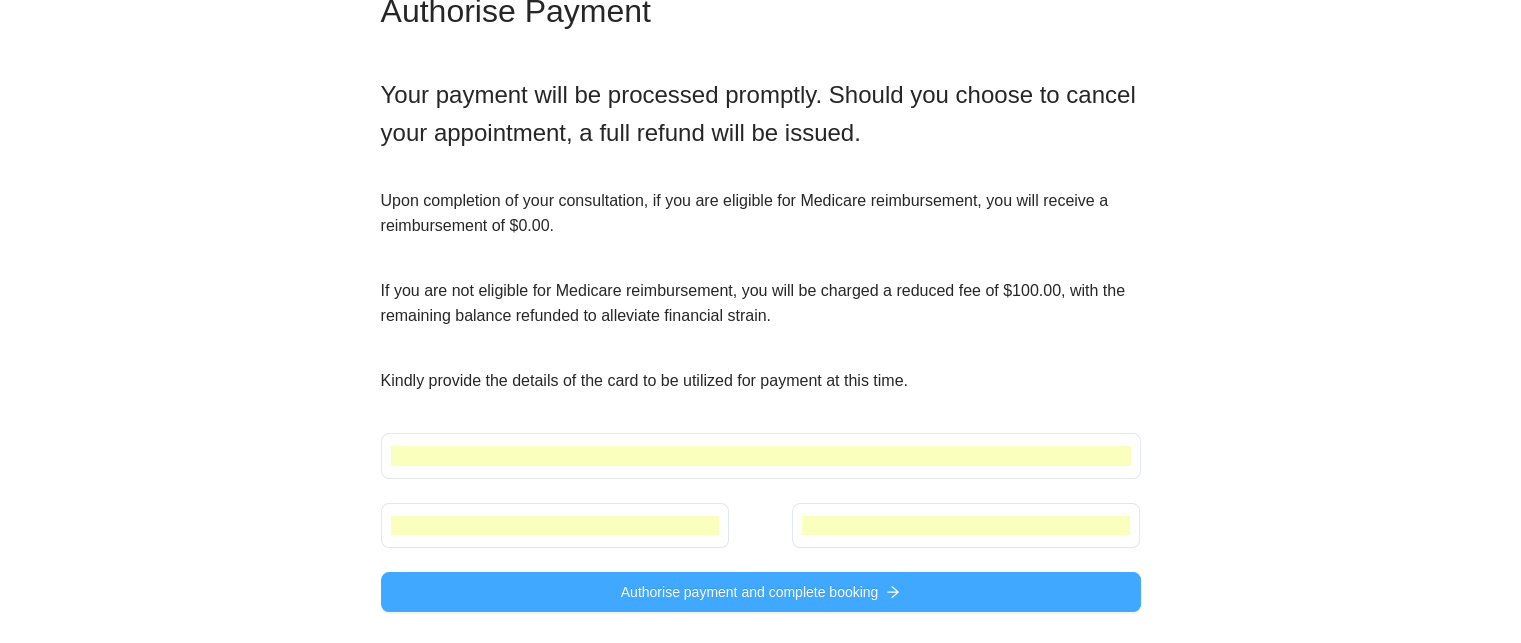 click on "Authorise payment and complete booking" at bounding box center [750, 592] 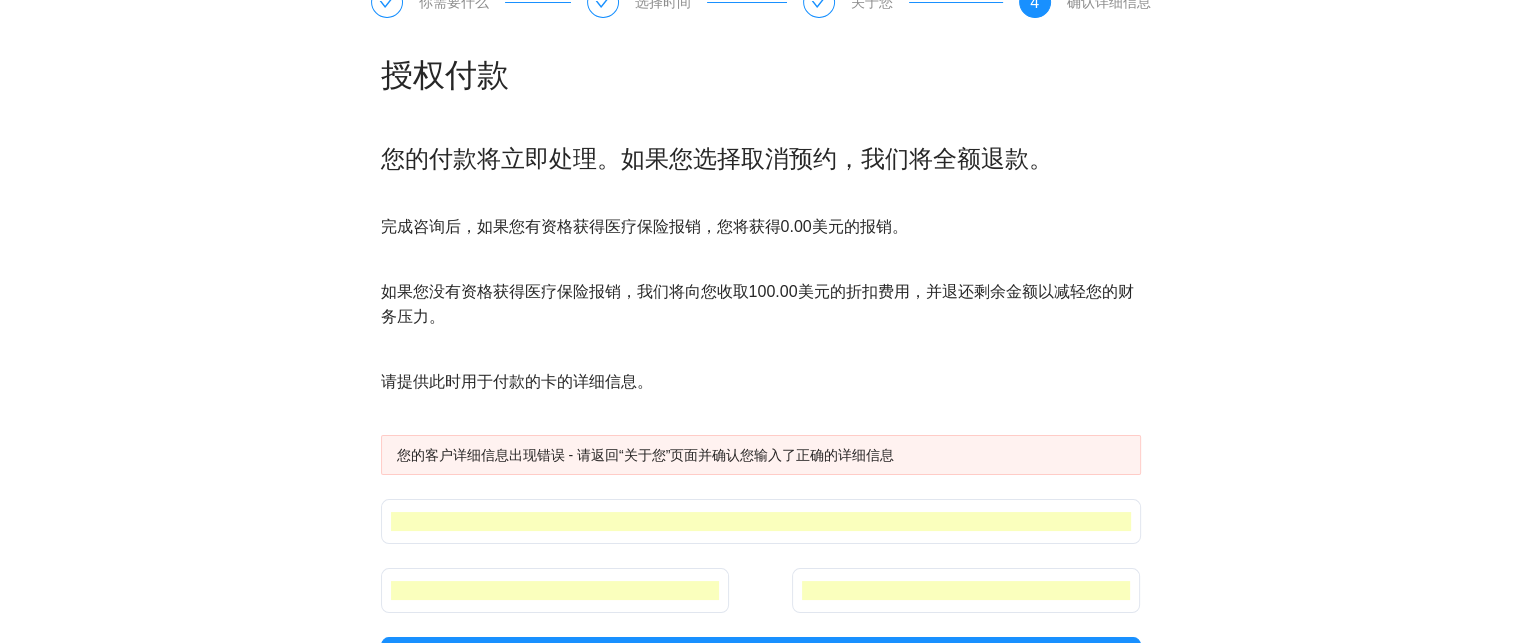 scroll, scrollTop: 0, scrollLeft: 0, axis: both 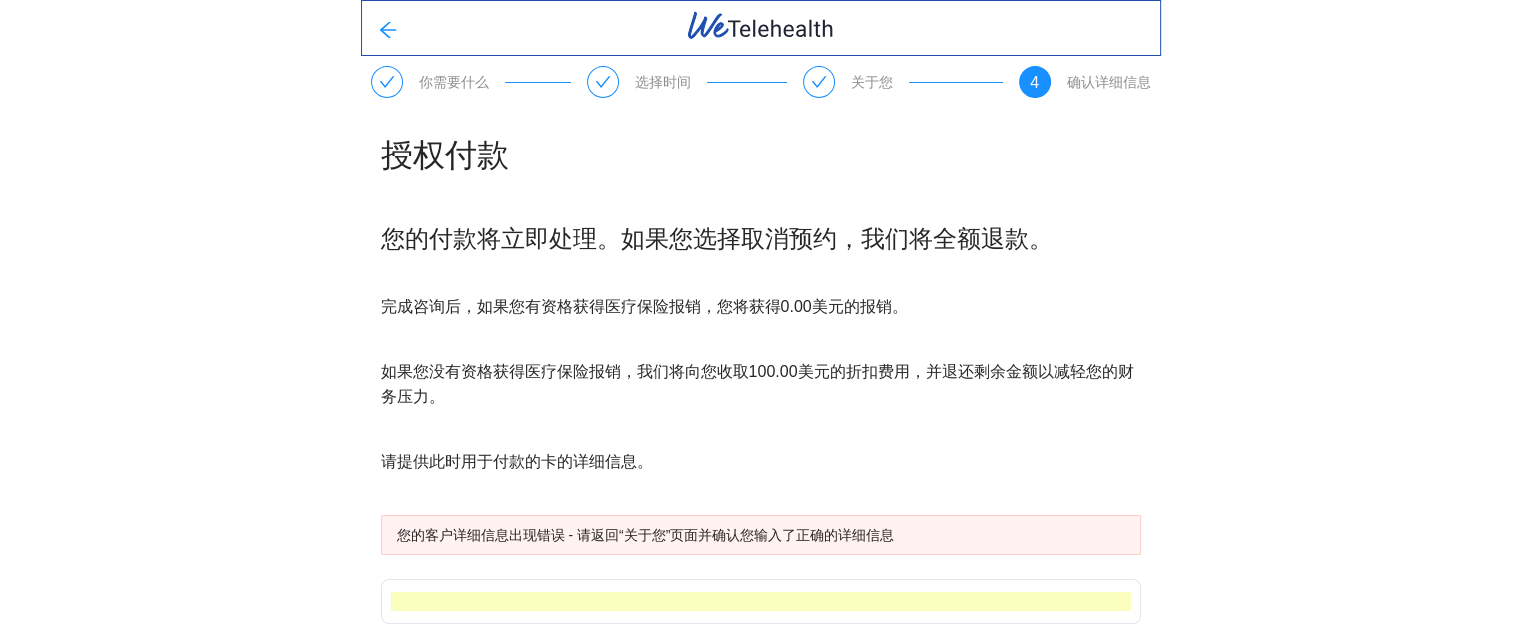 click 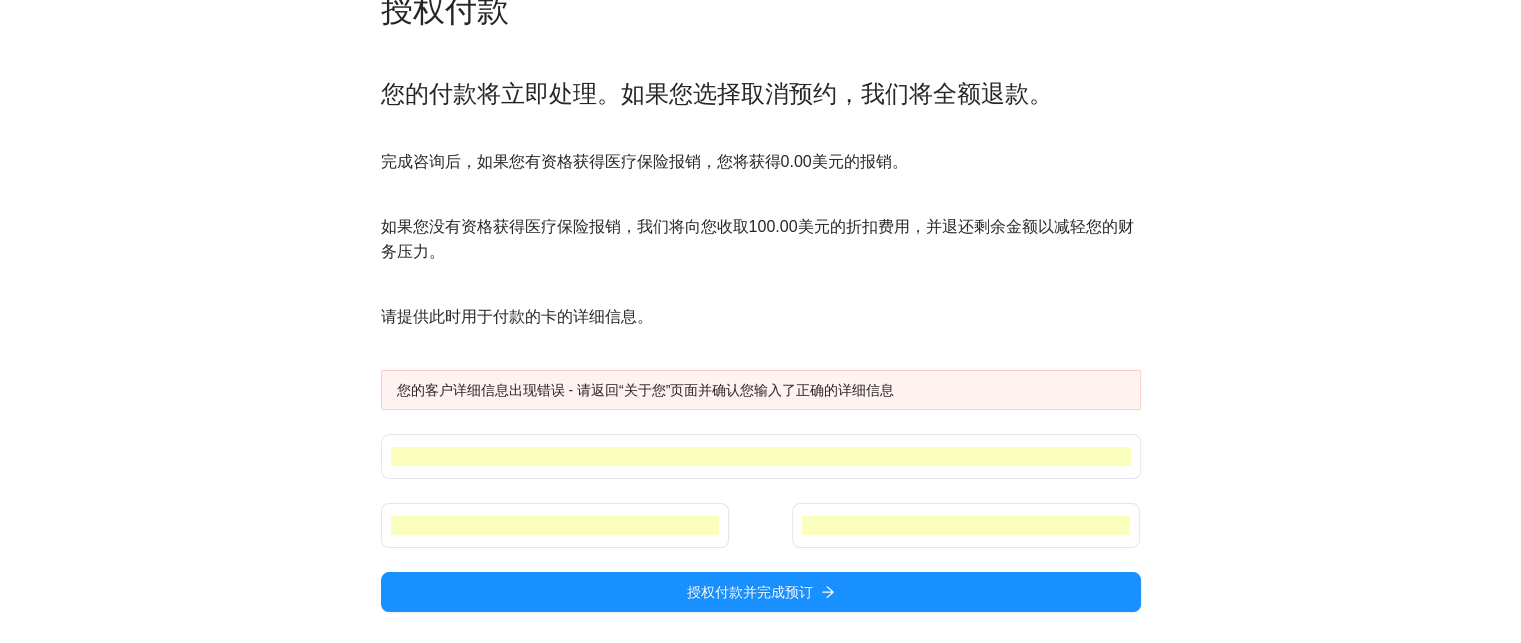 scroll, scrollTop: 0, scrollLeft: 0, axis: both 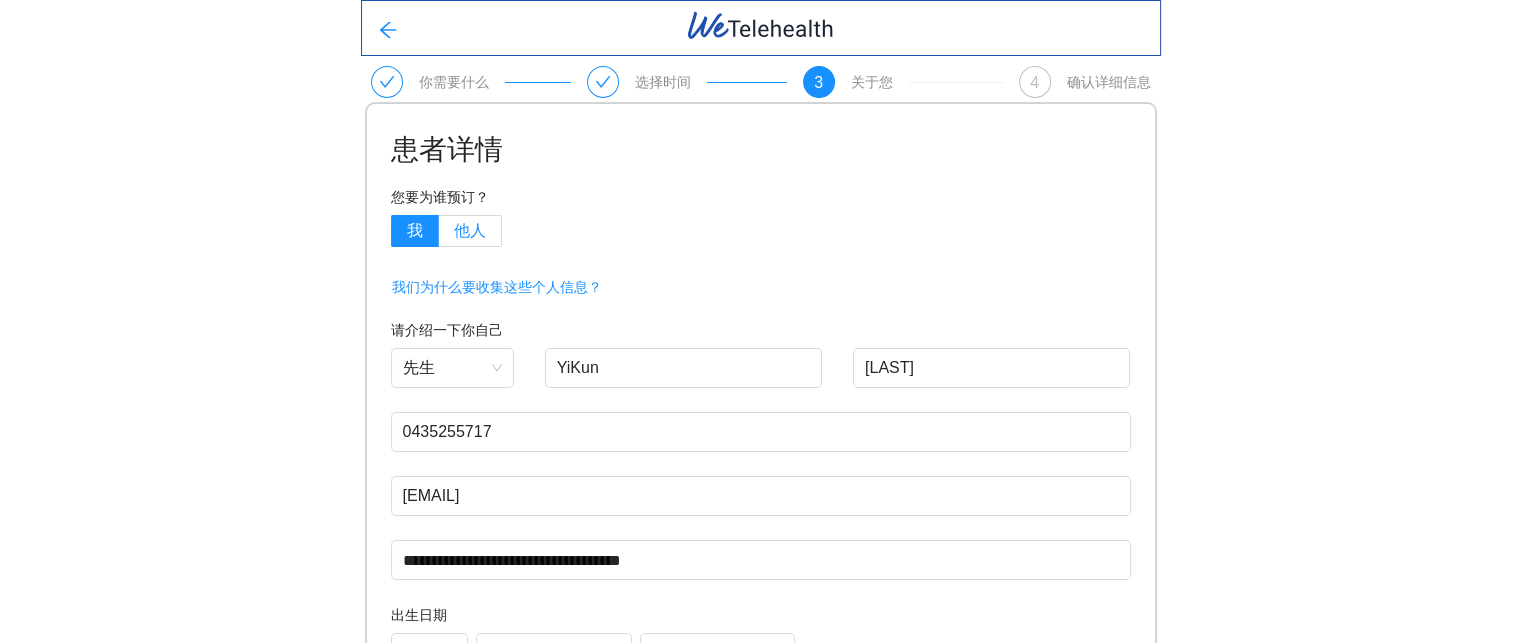 click on "他人" at bounding box center (470, 230) 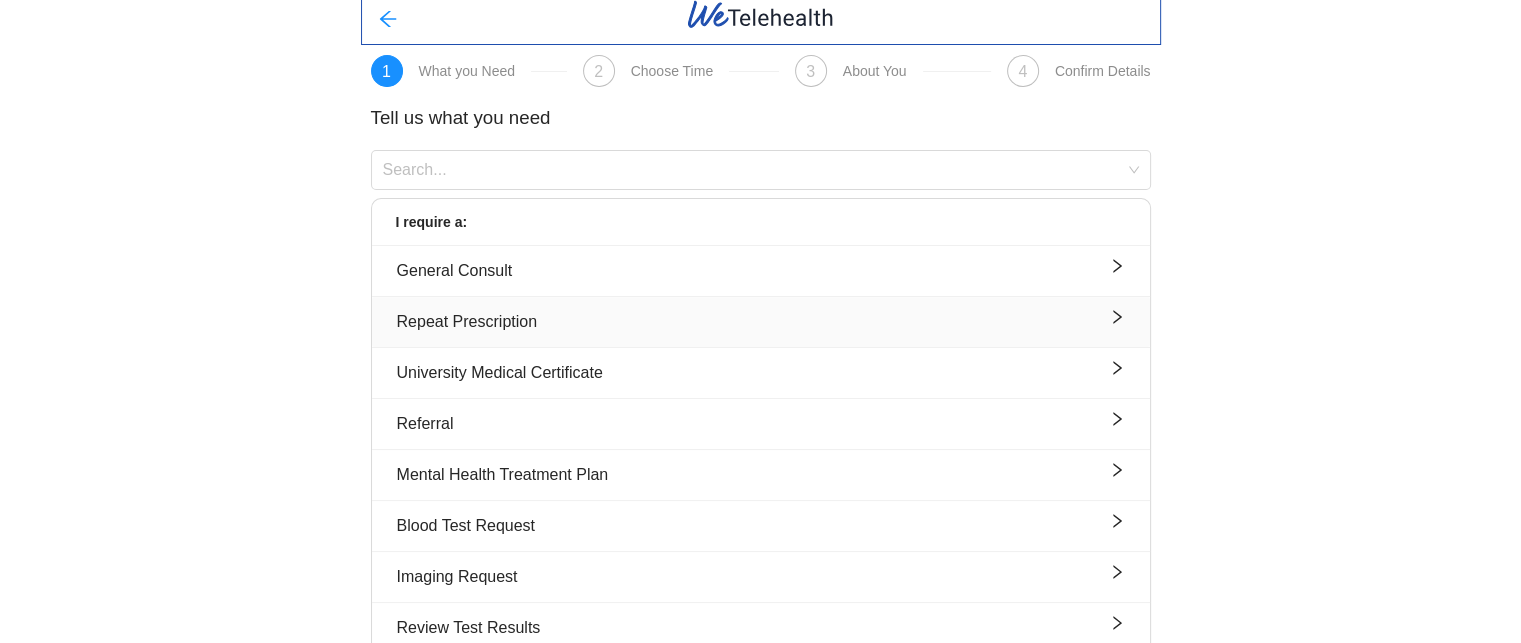 scroll, scrollTop: 32, scrollLeft: 0, axis: vertical 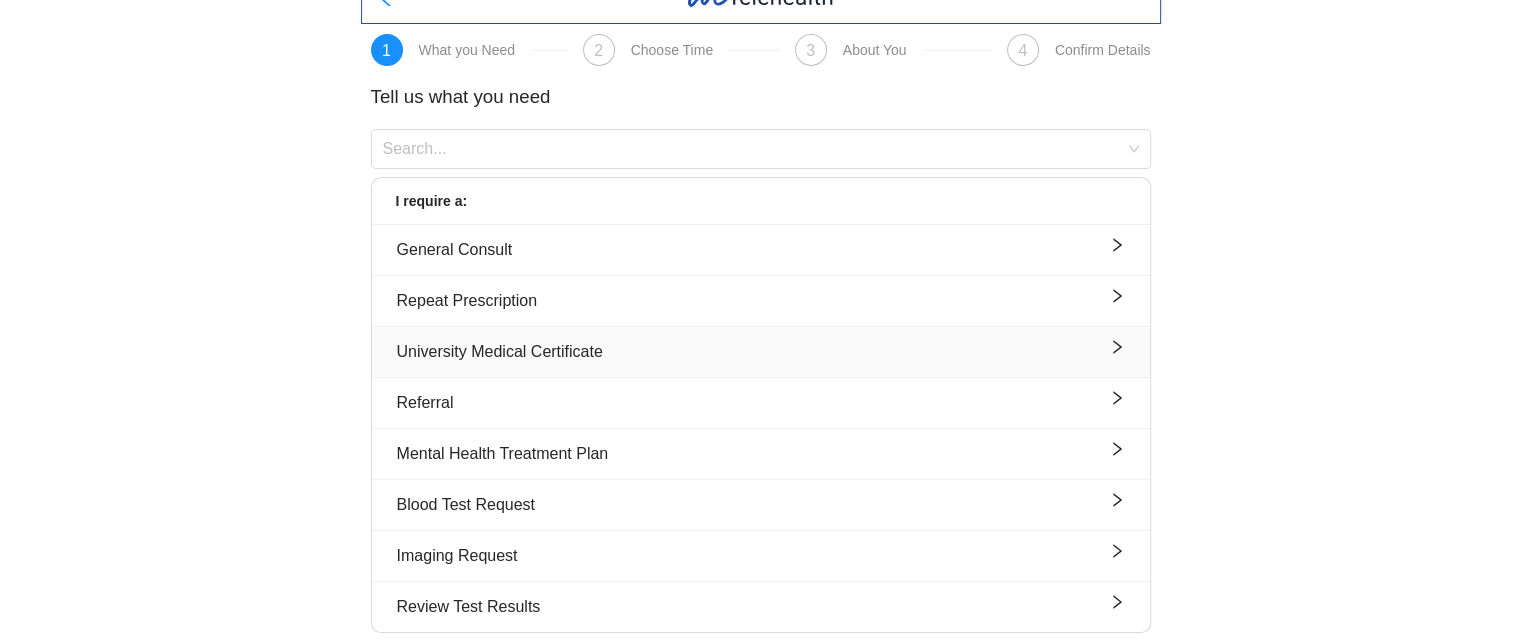 click on "University Medical Certificate" at bounding box center [761, 351] 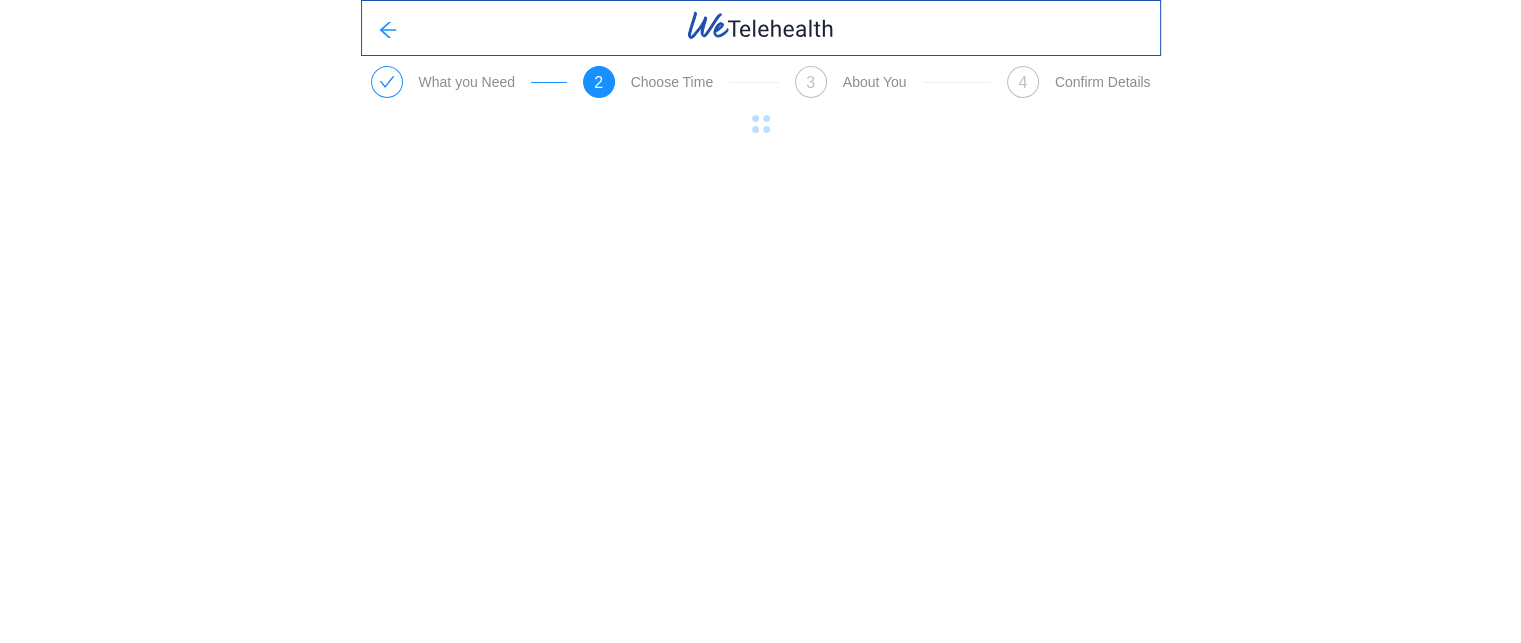 scroll, scrollTop: 0, scrollLeft: 0, axis: both 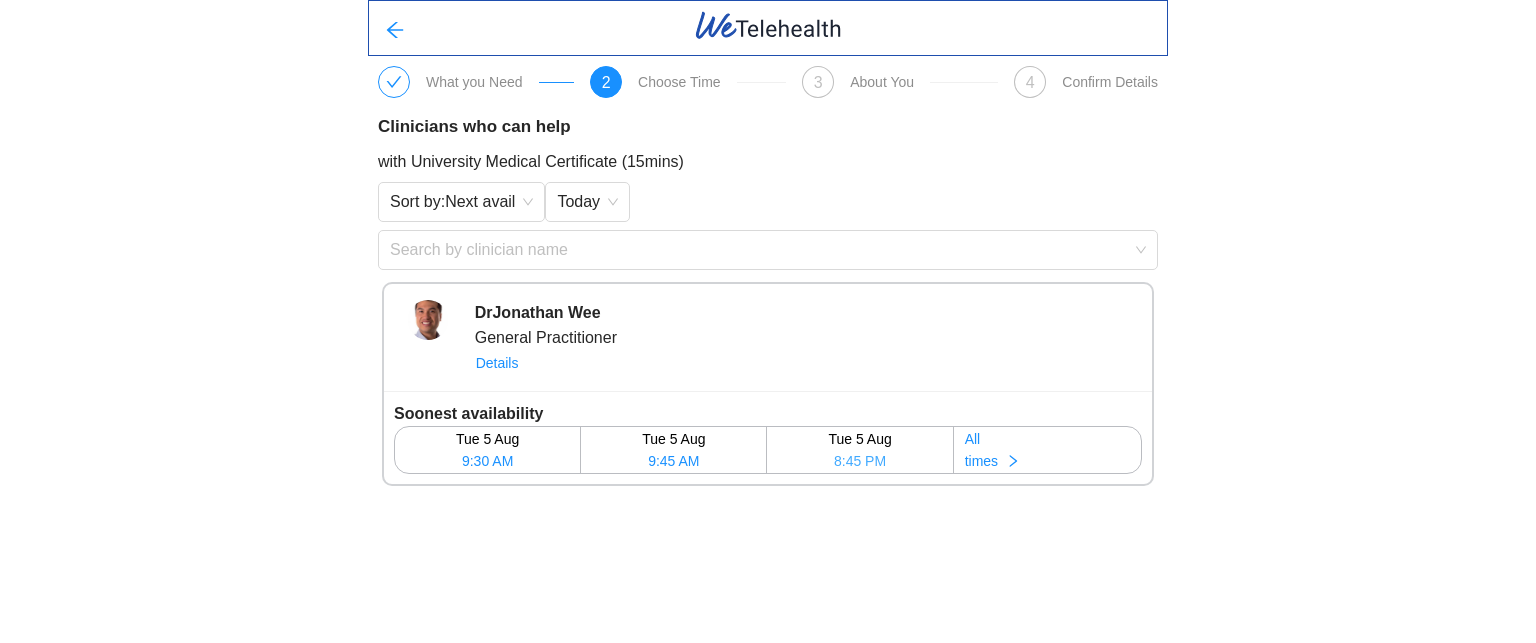 click on "Tue 5 Aug" at bounding box center (859, 439) 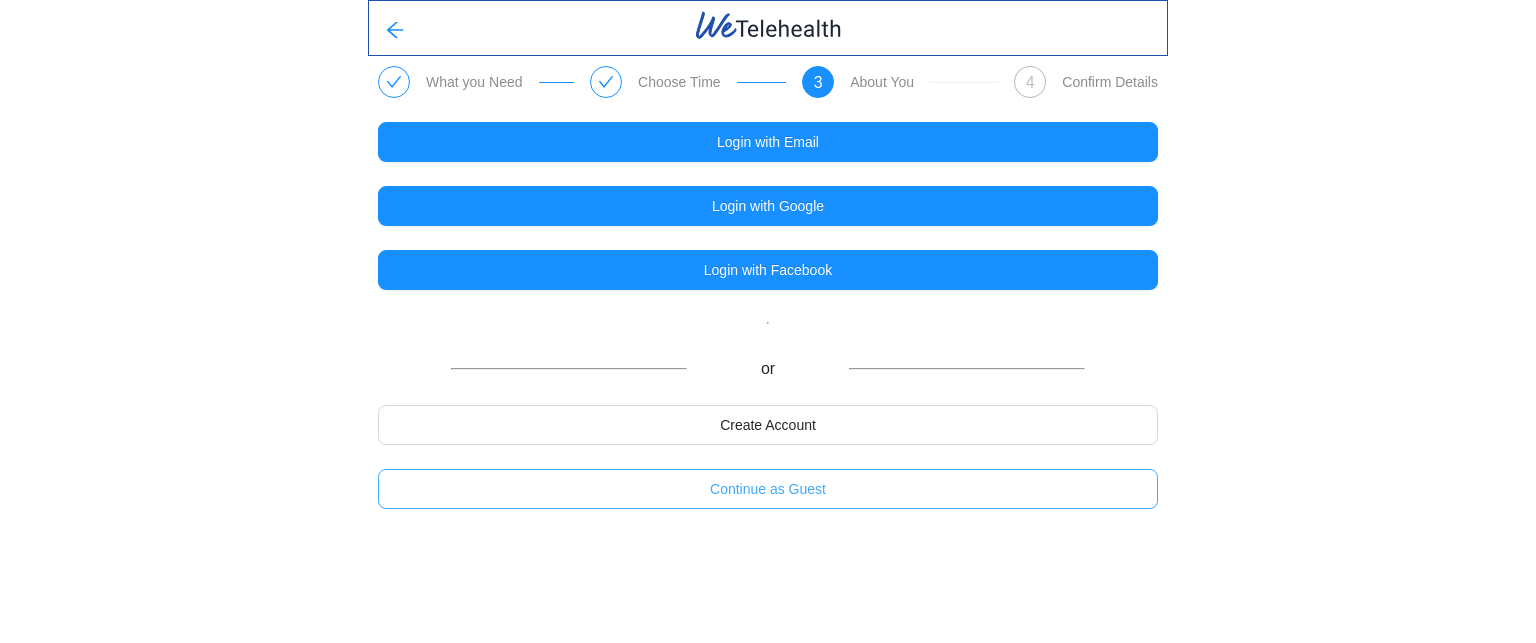 click on "Continue as Guest" at bounding box center [768, 489] 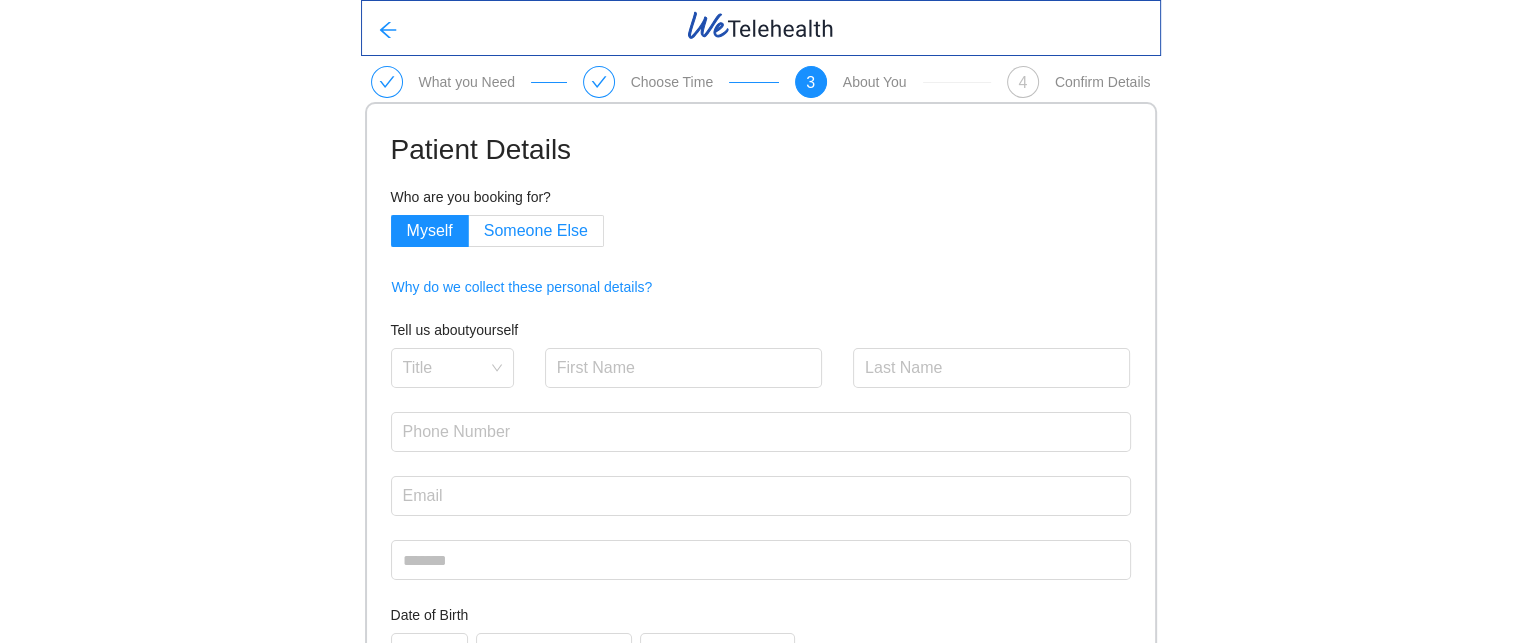 click on "Someone Else" at bounding box center [536, 230] 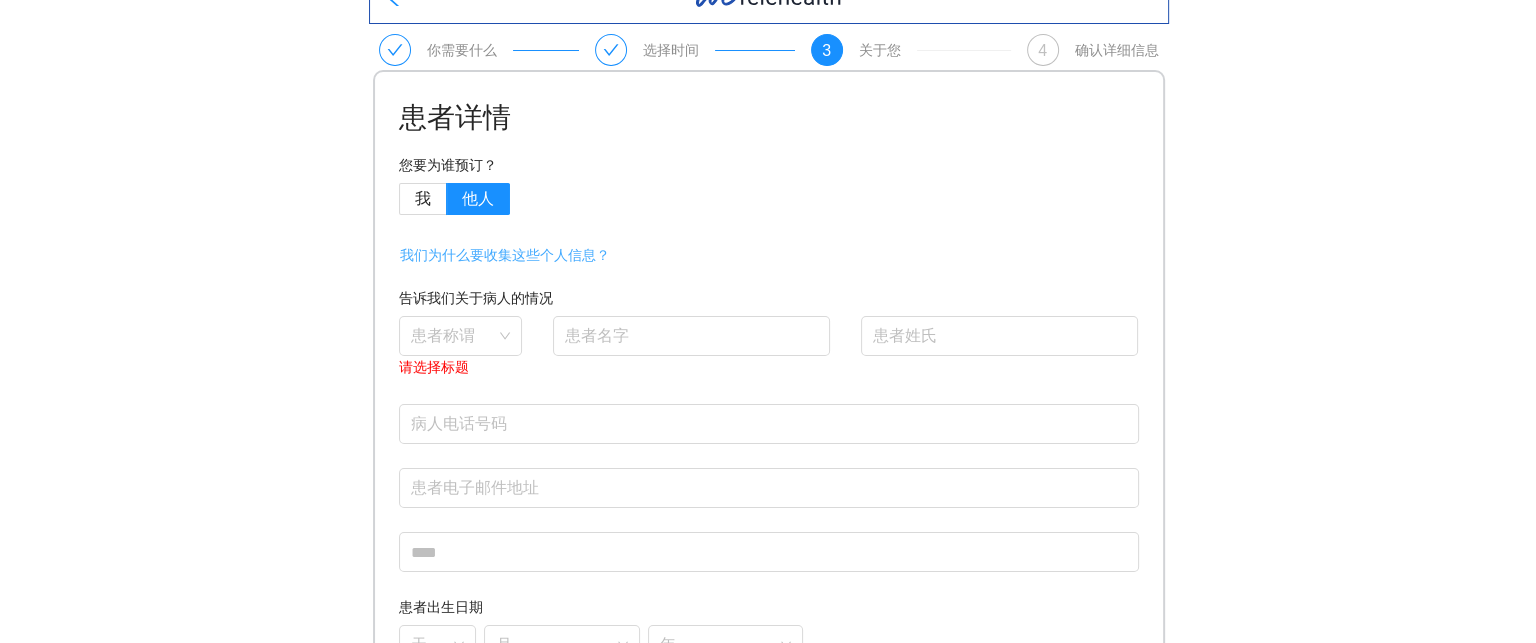 scroll, scrollTop: 0, scrollLeft: 0, axis: both 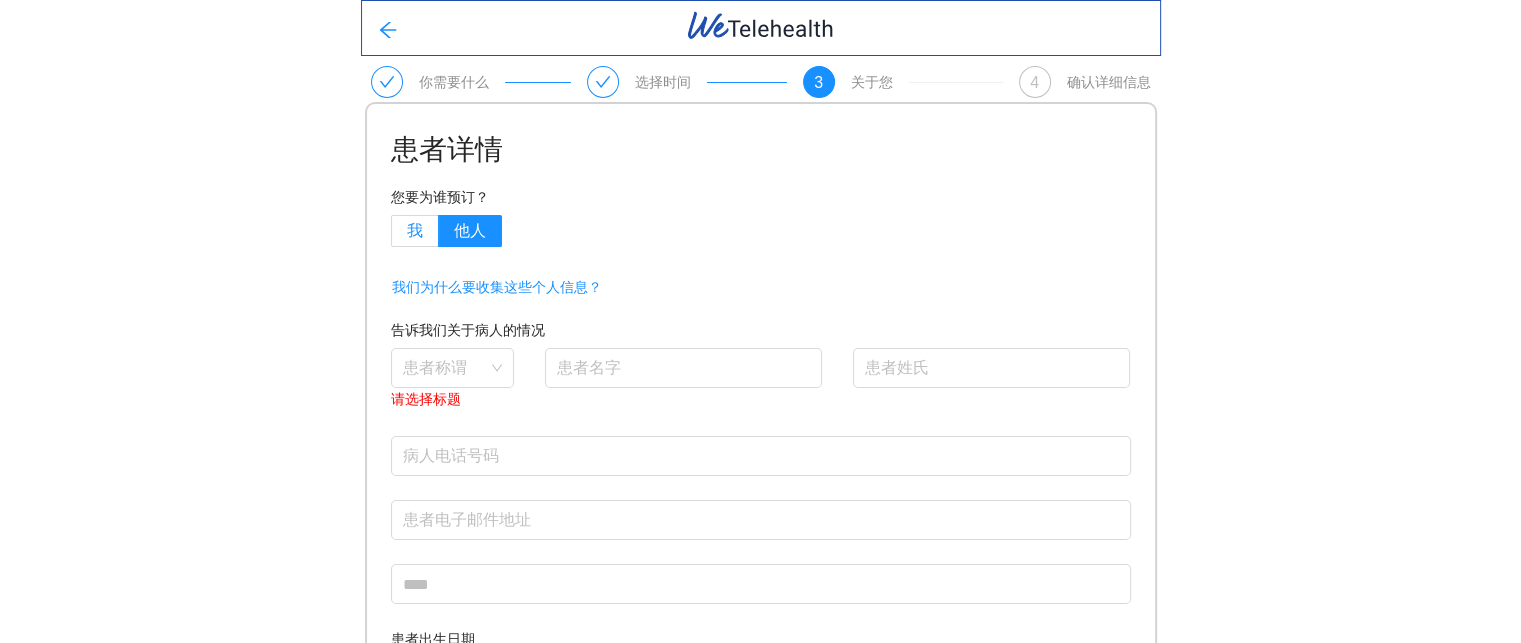 click on "我" at bounding box center [415, 230] 